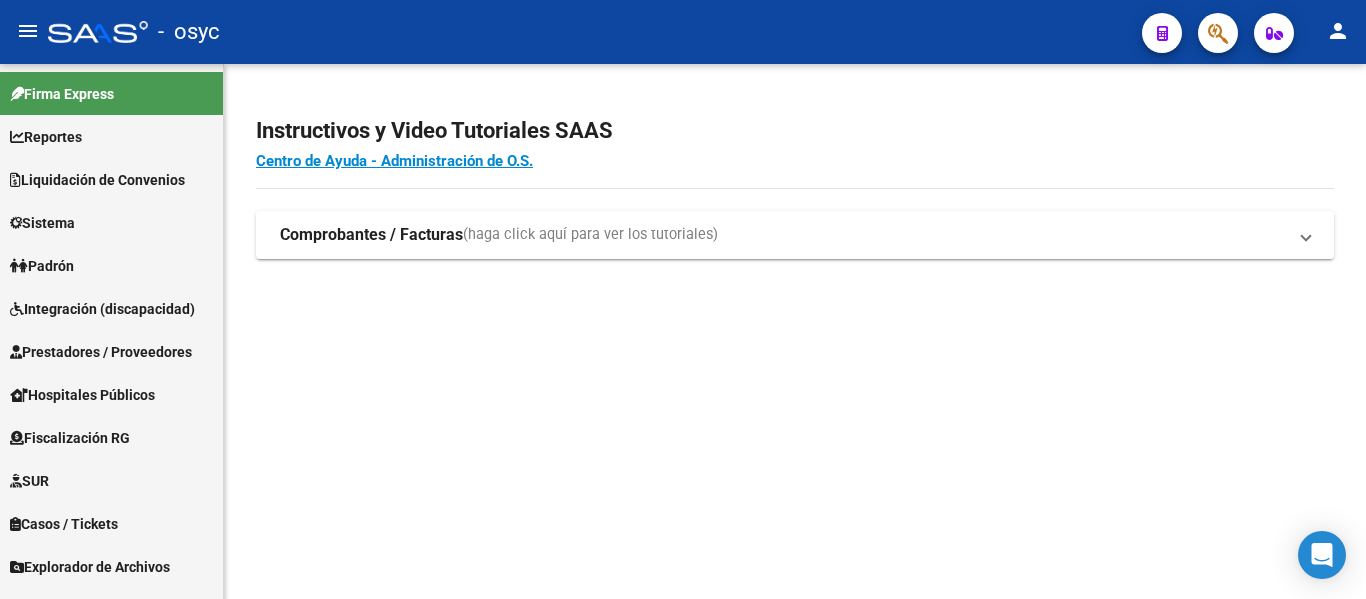 scroll, scrollTop: 0, scrollLeft: 0, axis: both 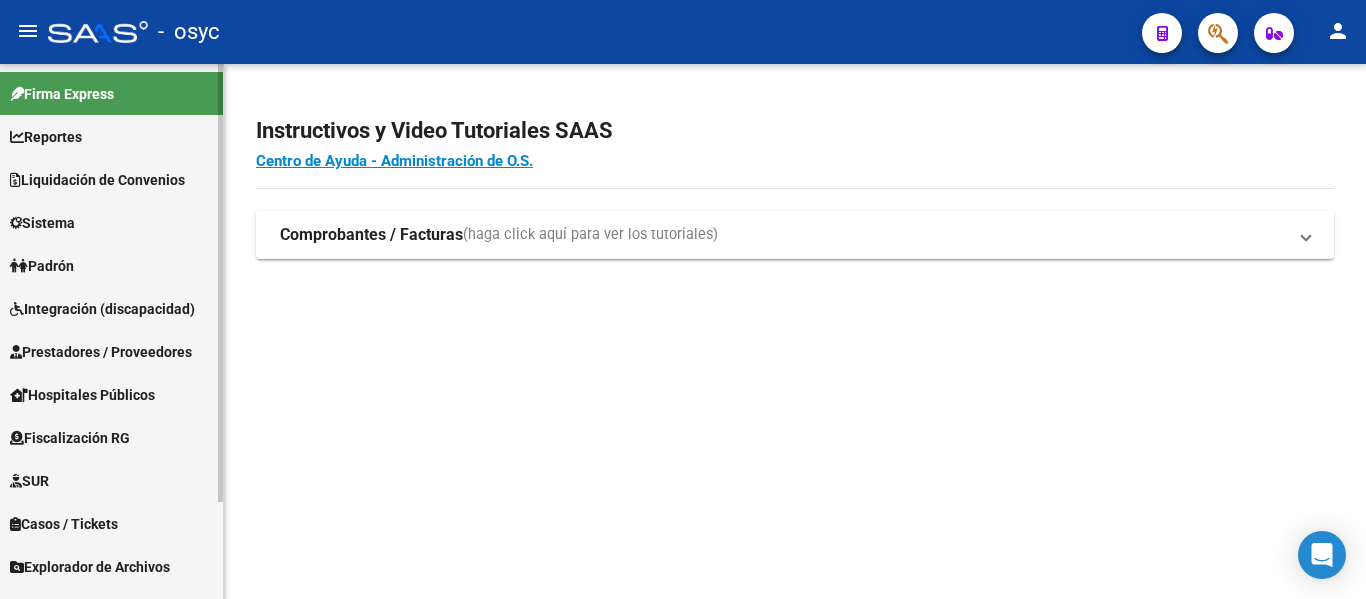 click on "Padrón" at bounding box center [111, 265] 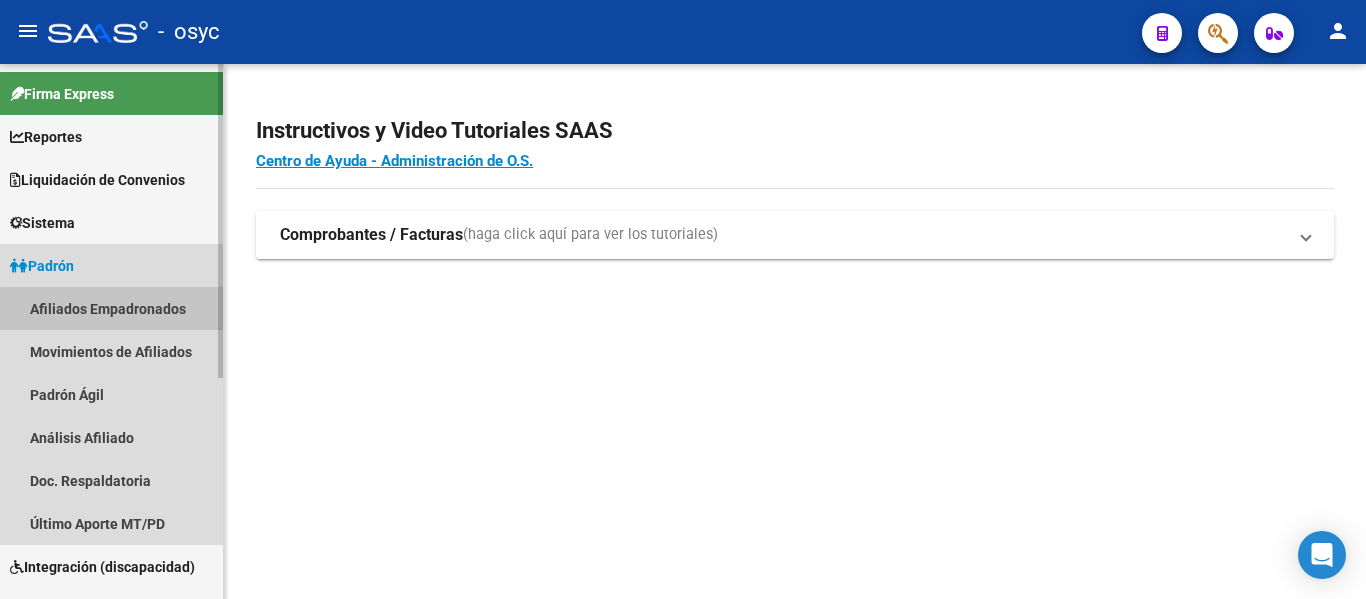 click on "Afiliados Empadronados" at bounding box center [111, 308] 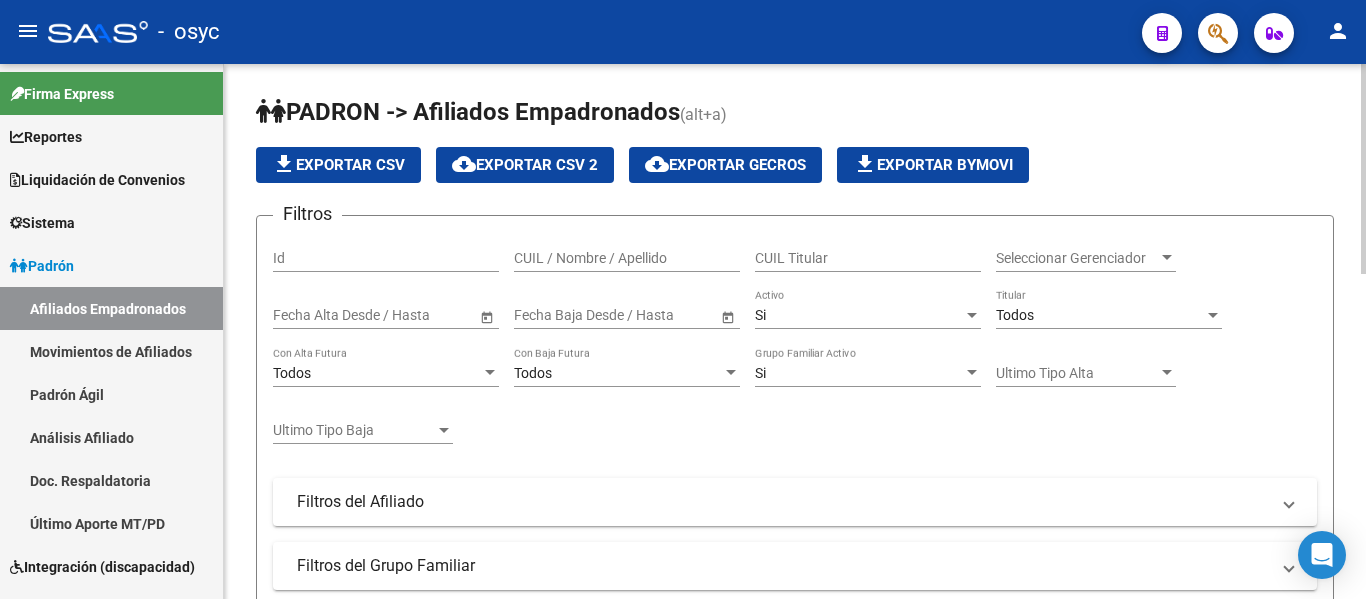 click on "CUIL / Nombre / Apellido" at bounding box center (627, 258) 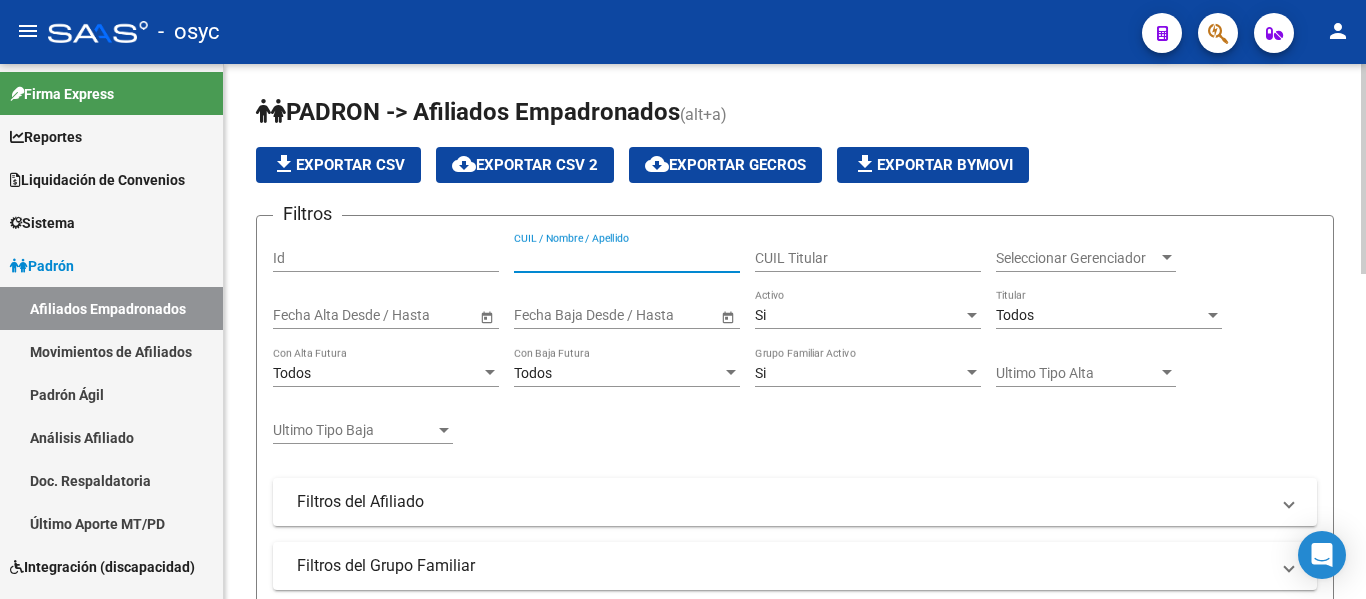 paste on "[NUMBER]" 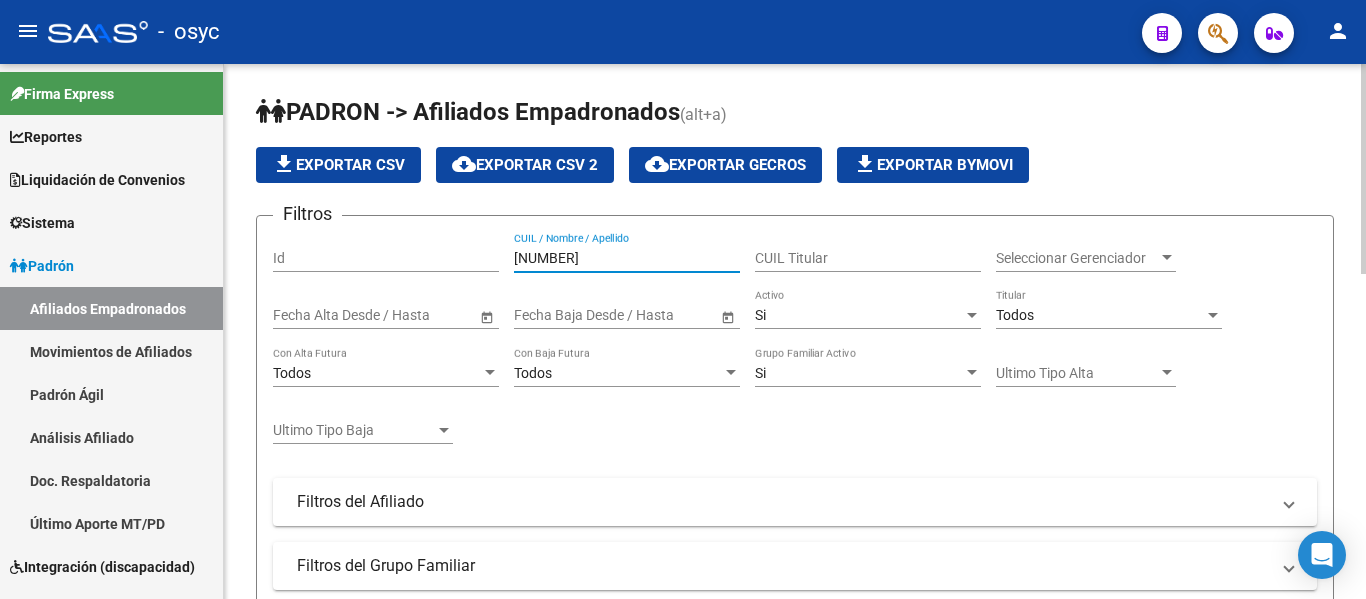 scroll, scrollTop: 100, scrollLeft: 0, axis: vertical 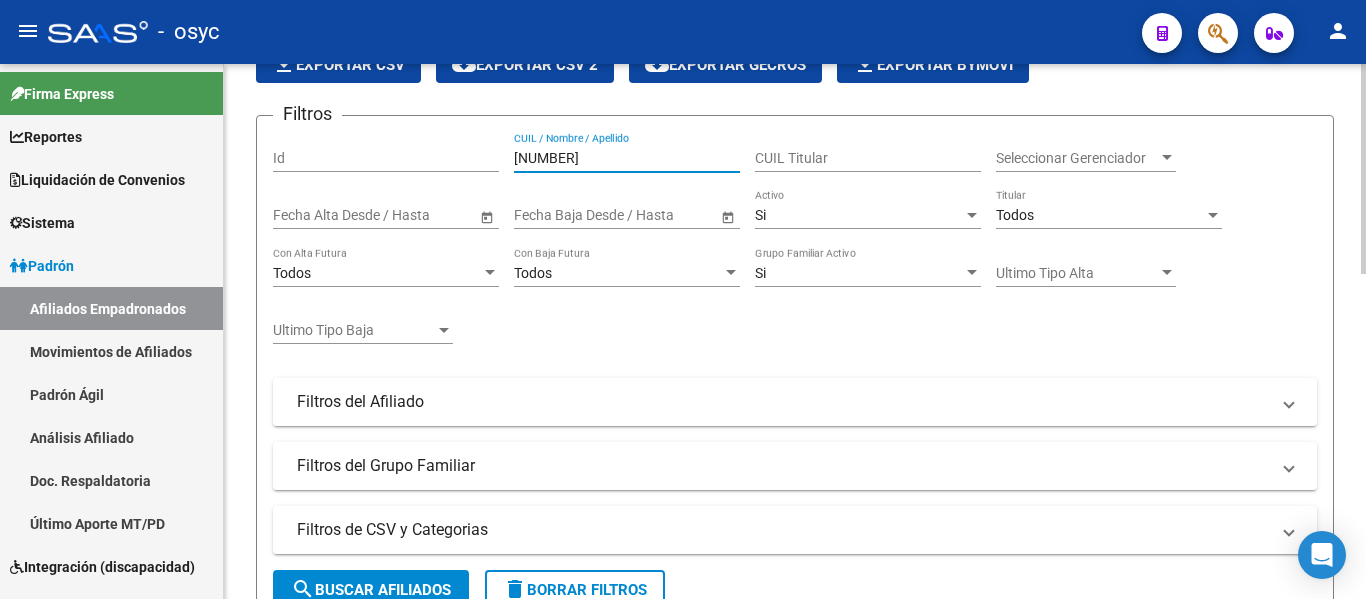 type on "[NUMBER]" 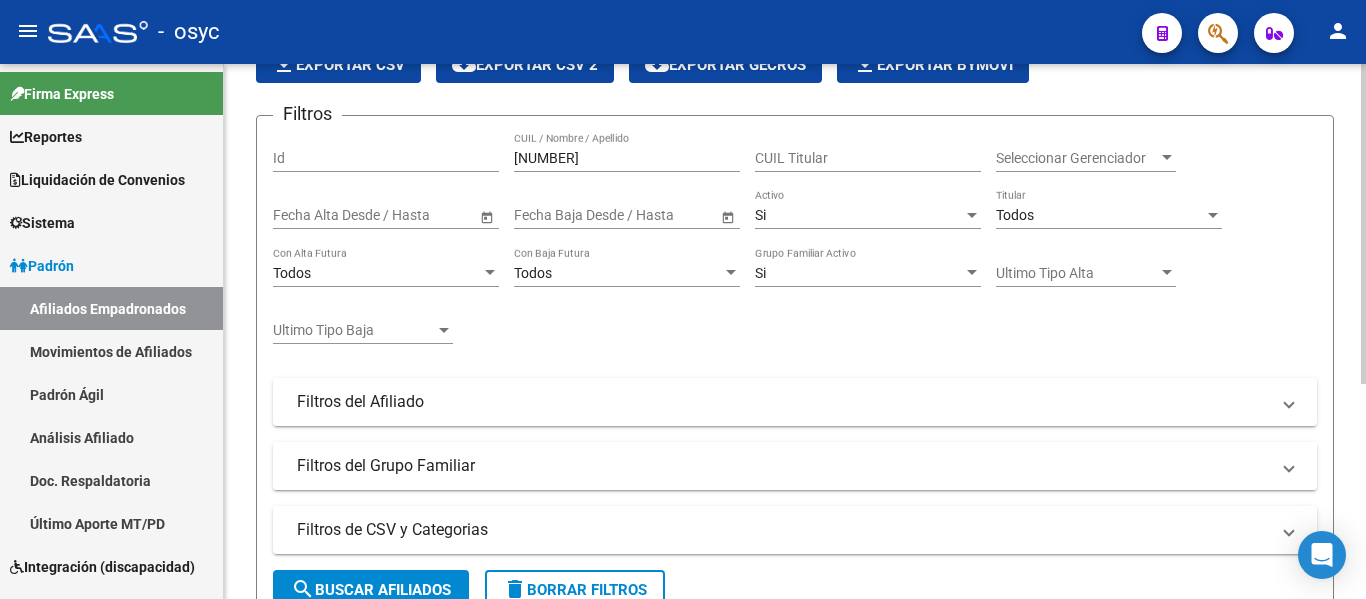 scroll, scrollTop: 300, scrollLeft: 0, axis: vertical 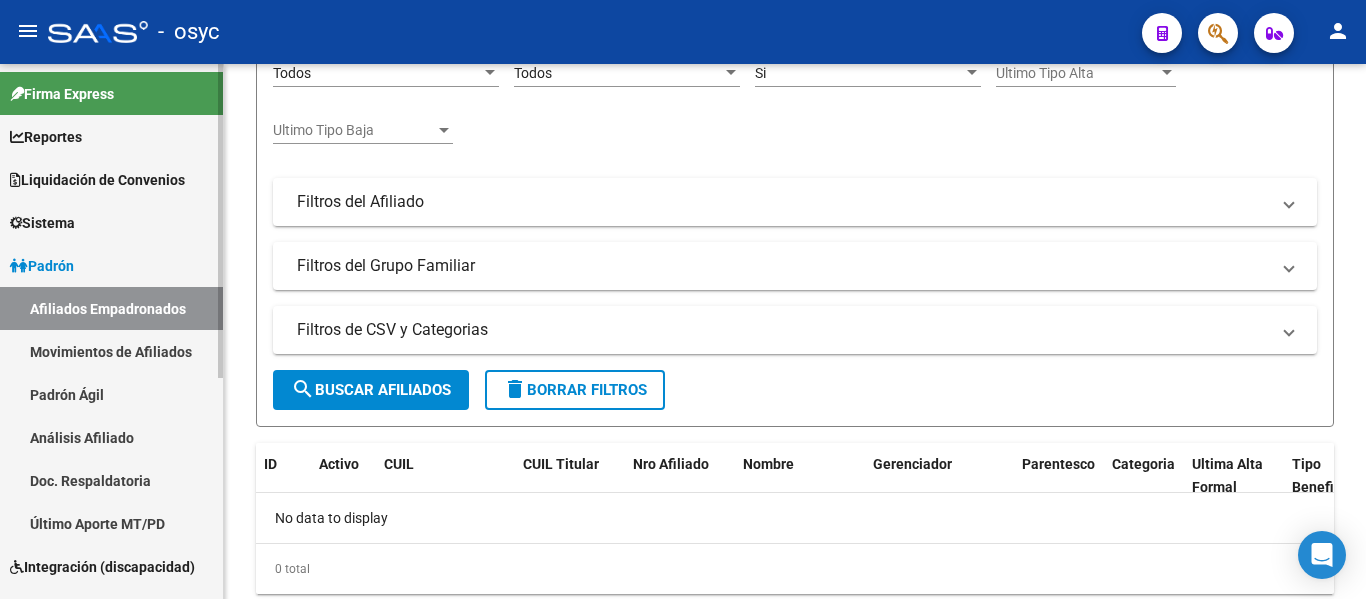 click on "Padrón Ágil" at bounding box center (111, 394) 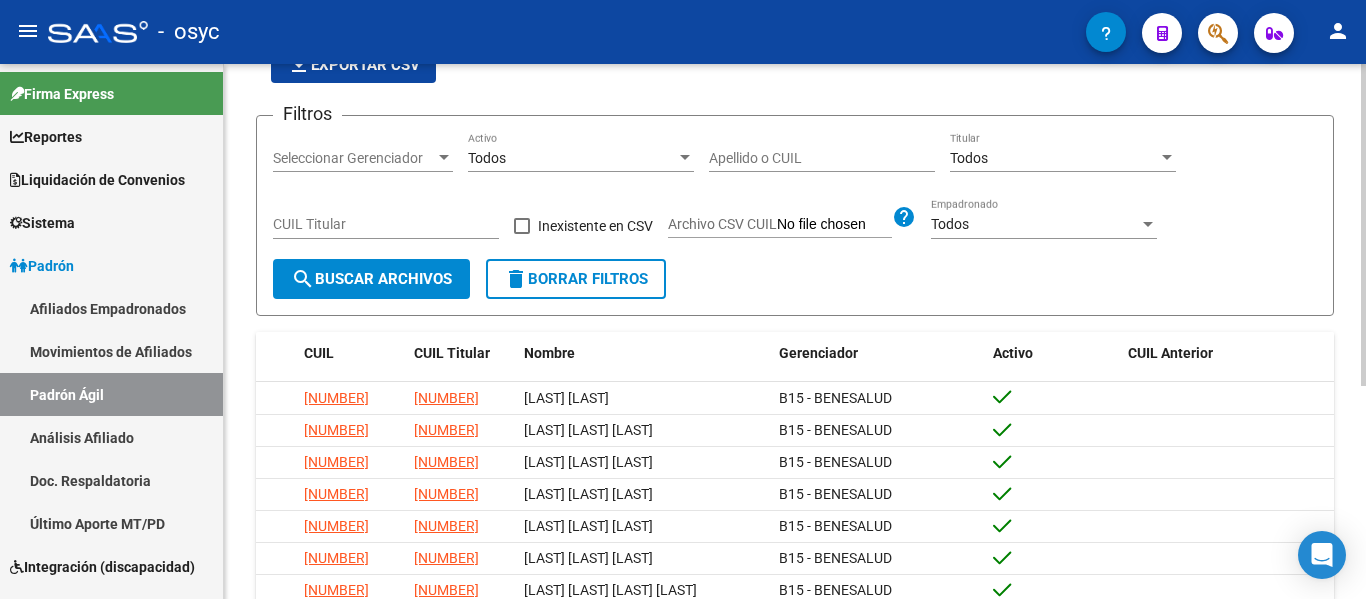 scroll, scrollTop: 0, scrollLeft: 0, axis: both 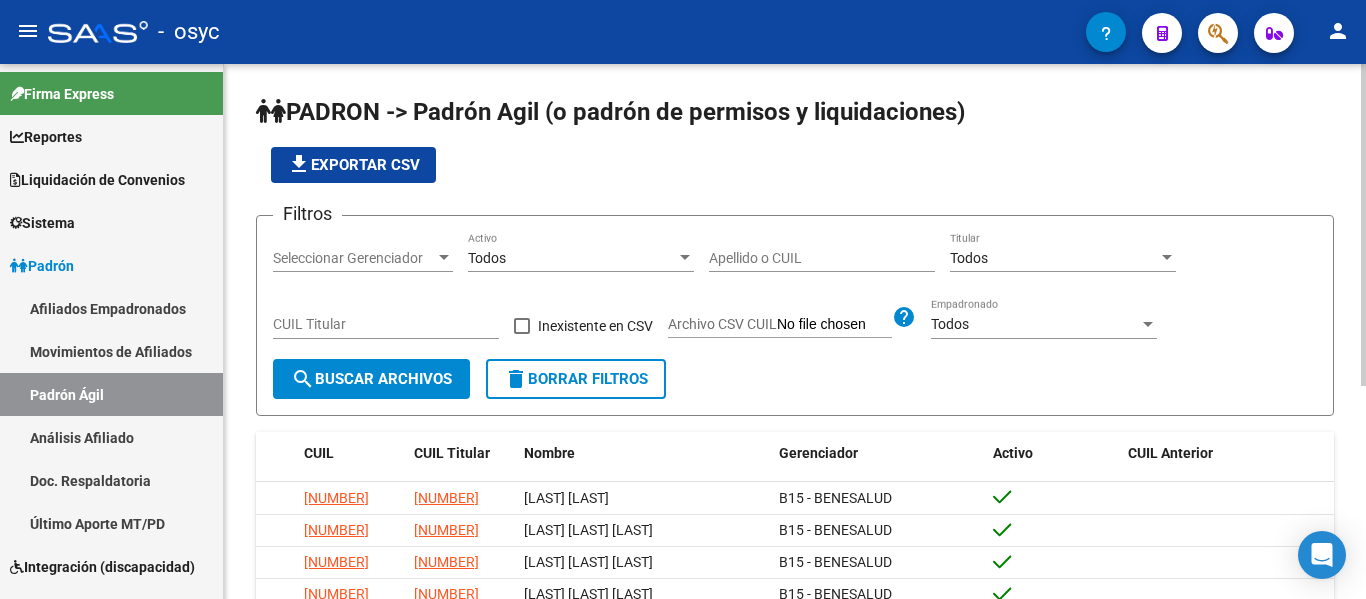 click on "Apellido o CUIL" 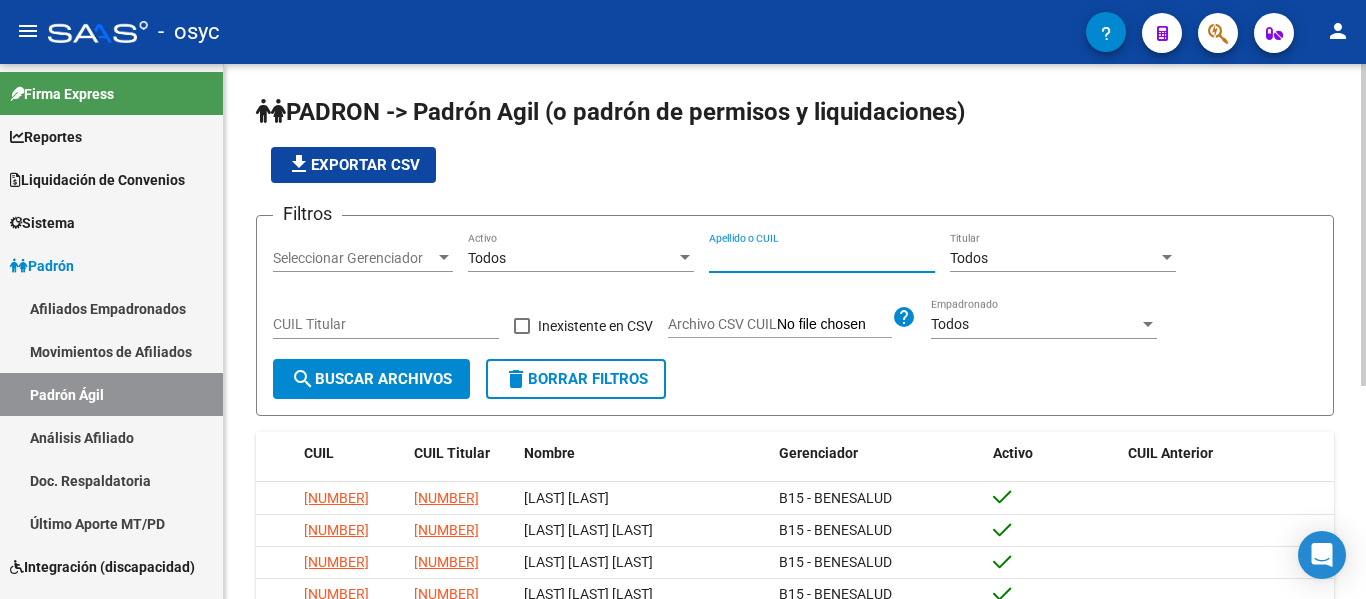 paste on "[NUMBER]" 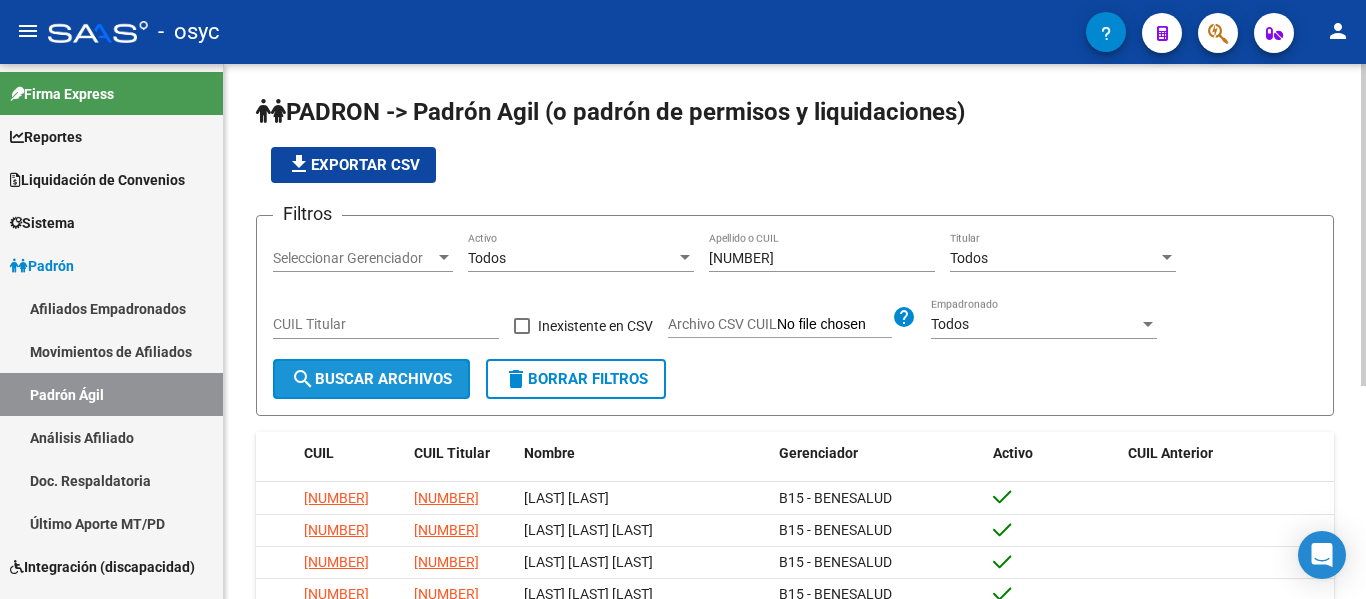 click on "search  Buscar Archivos" 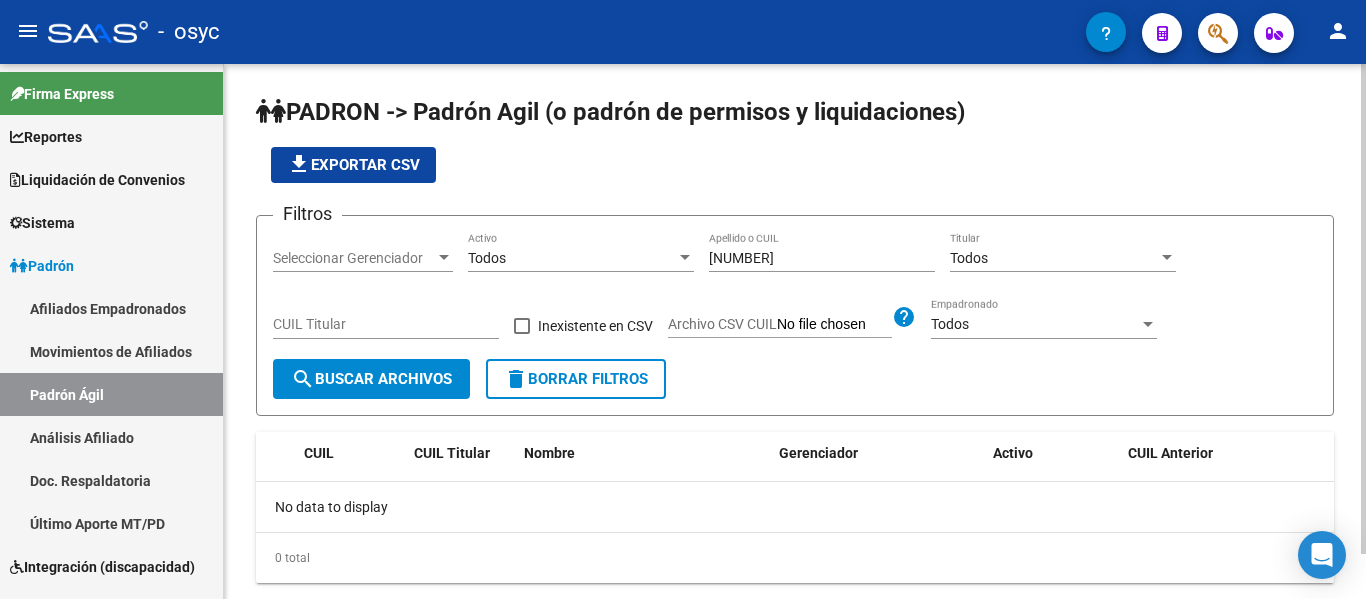 click on "Todos Activo" 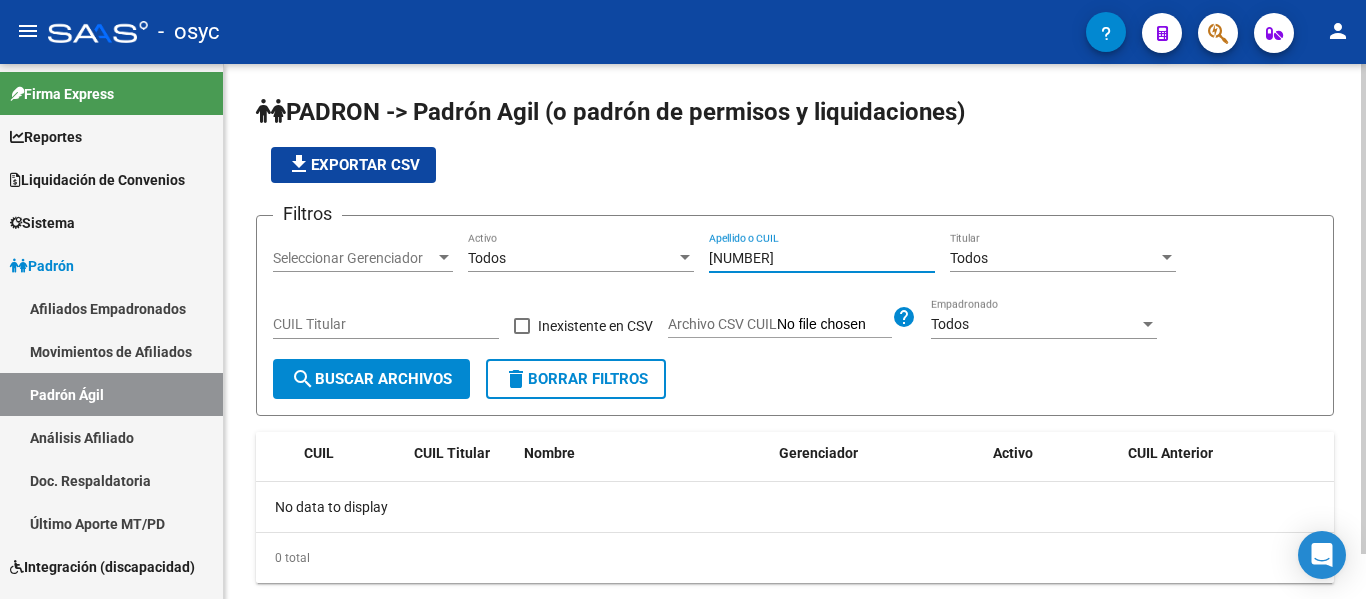 click on "[NUMBER]" at bounding box center [822, 258] 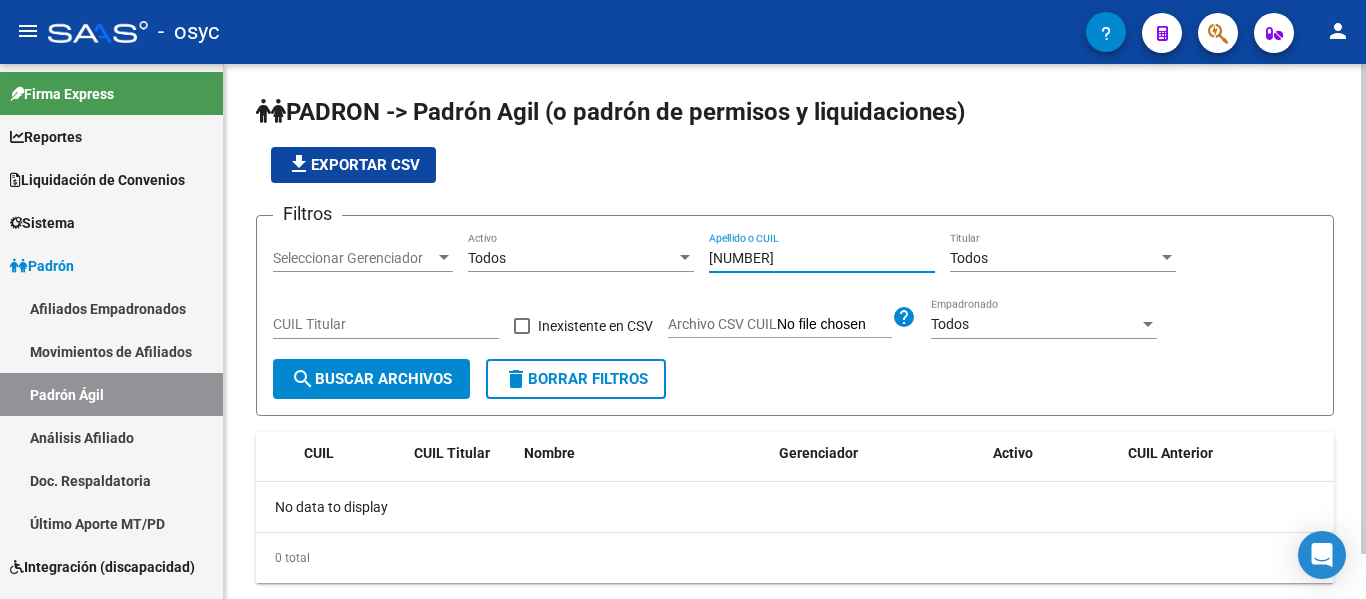 click on "[NUMBER]" at bounding box center (822, 258) 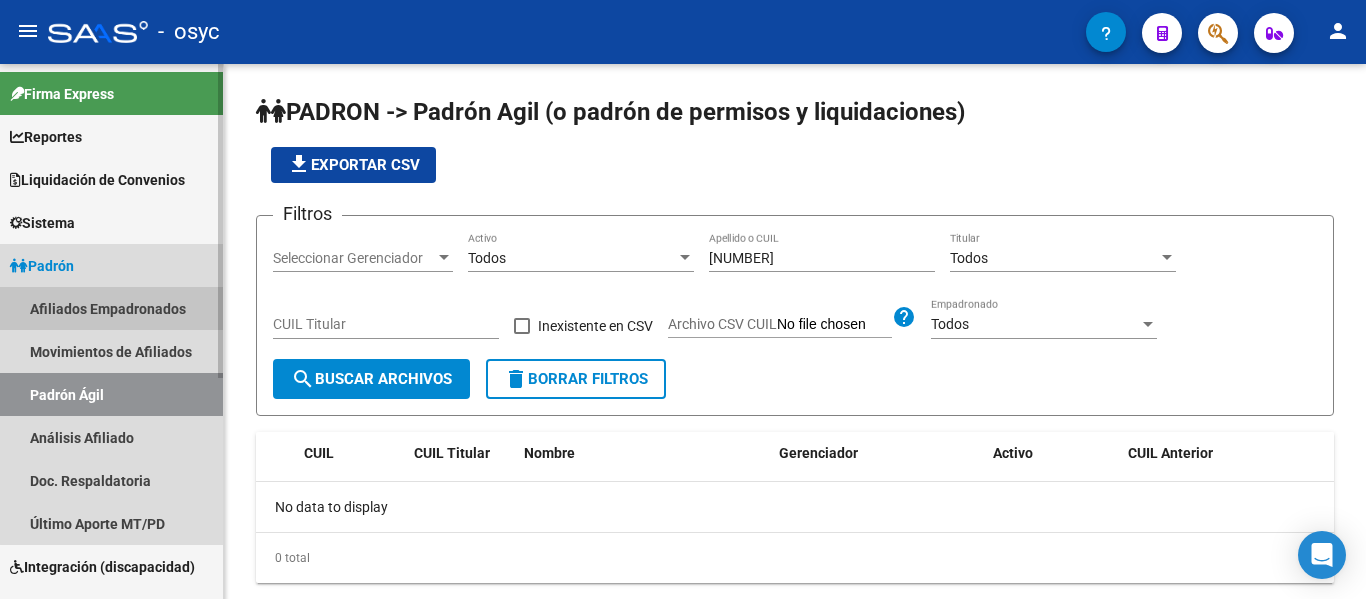 click on "Afiliados Empadronados" at bounding box center [111, 308] 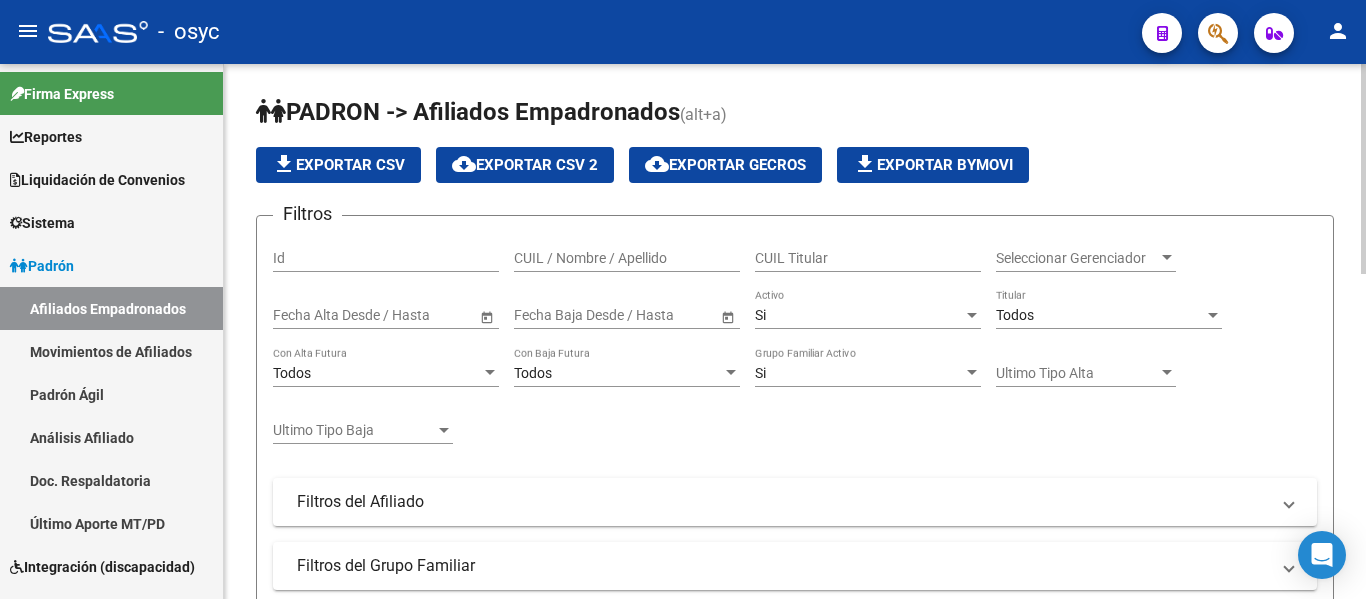 click on "CUIL Titular" 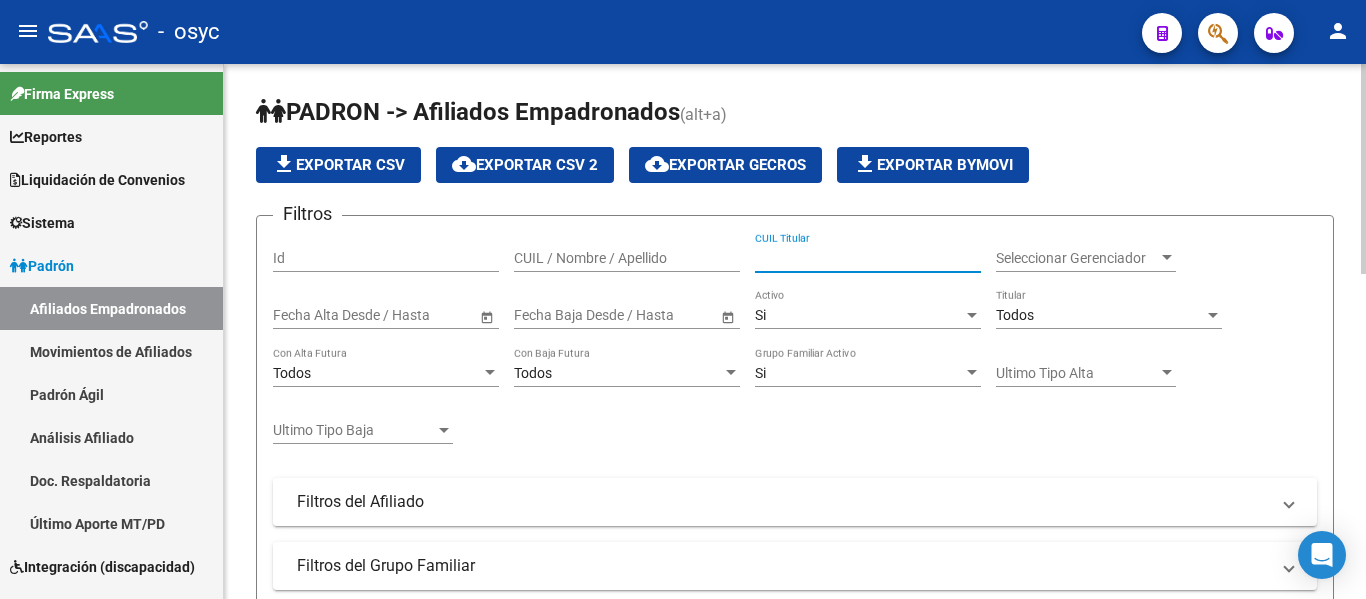 paste on "[NUMBER]" 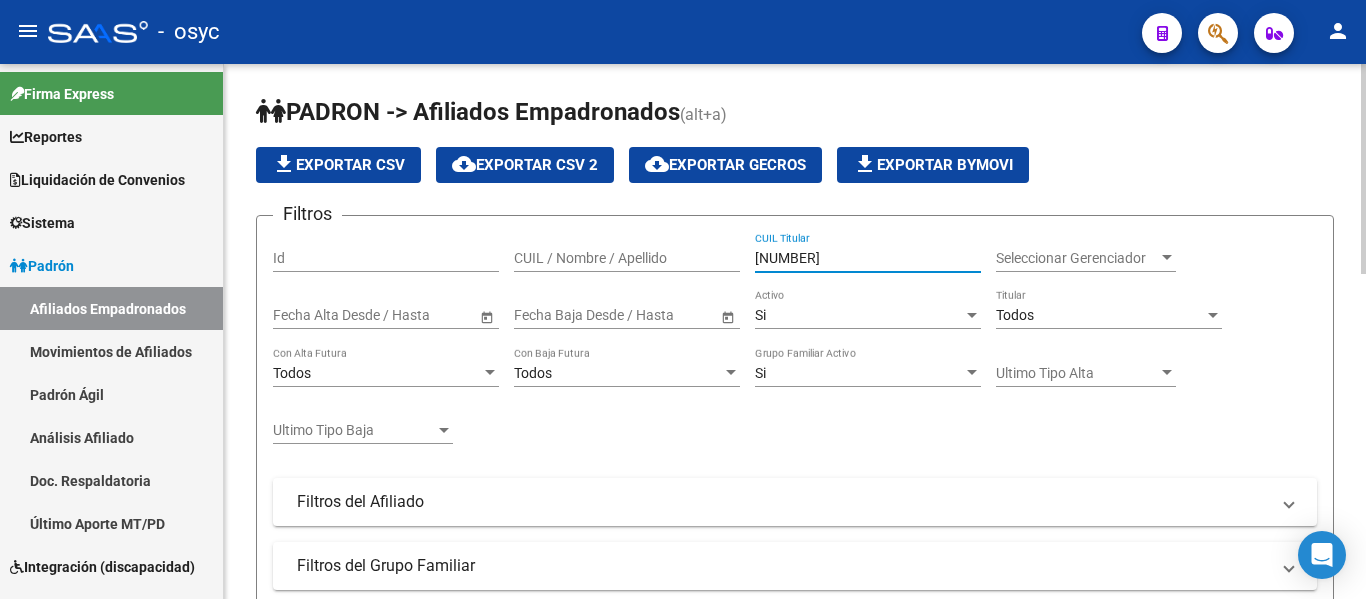scroll, scrollTop: 100, scrollLeft: 0, axis: vertical 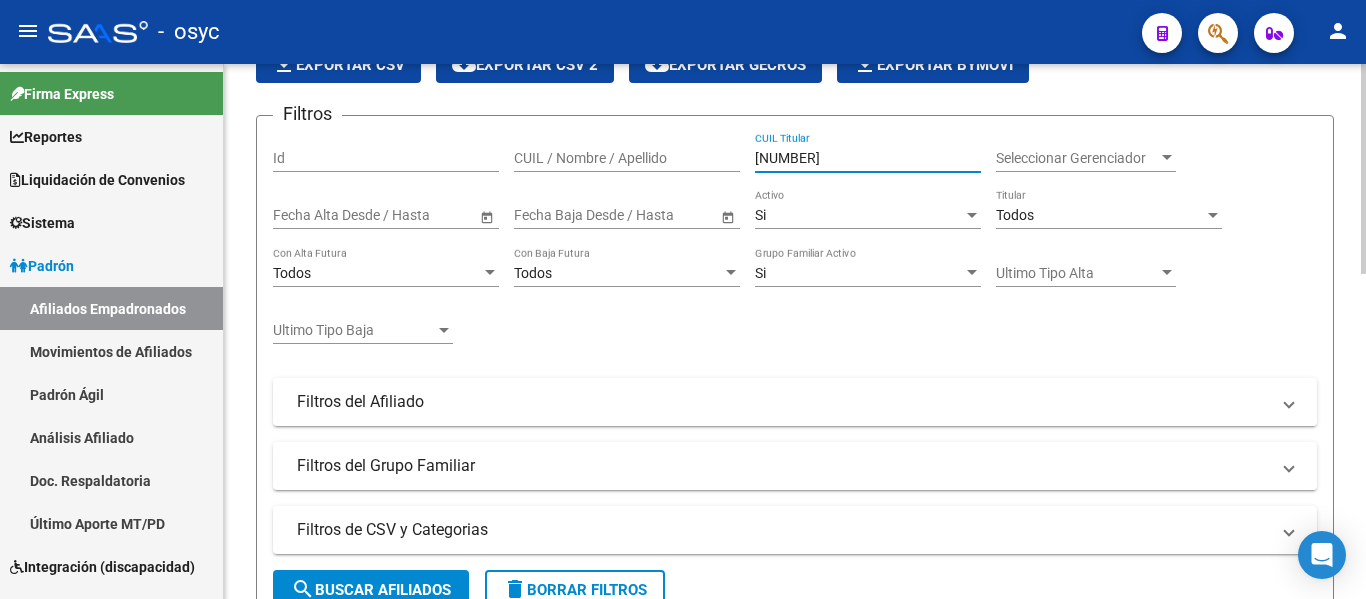 type on "[NUMBER]" 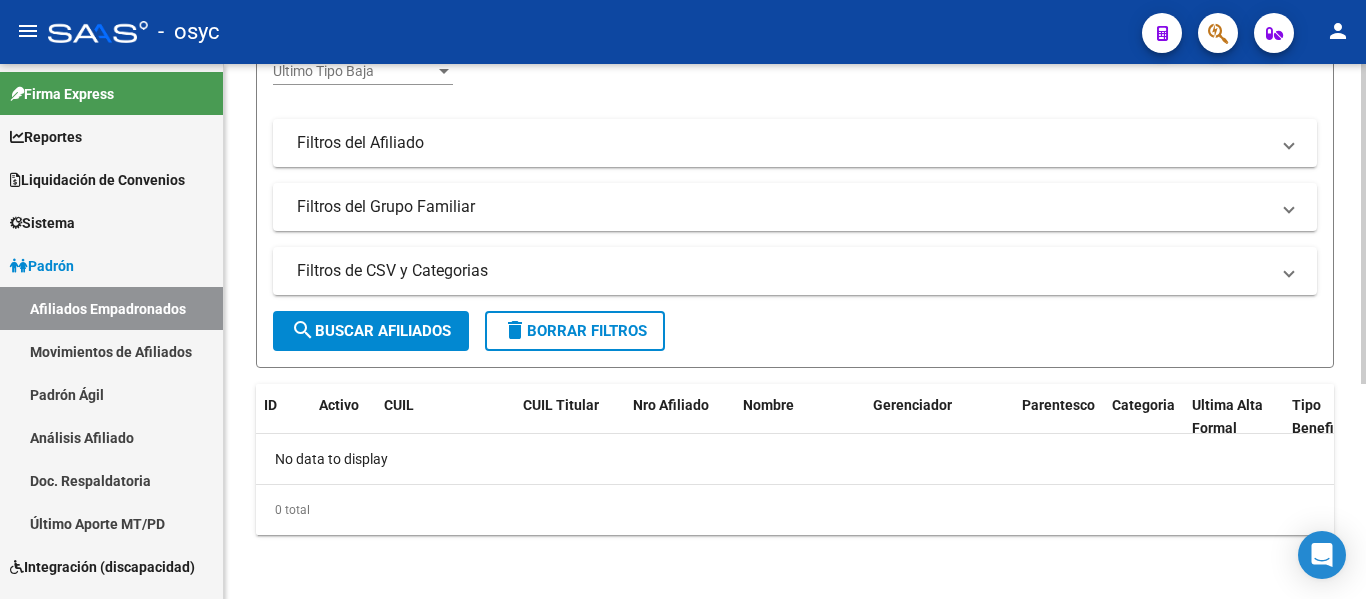 scroll, scrollTop: 59, scrollLeft: 0, axis: vertical 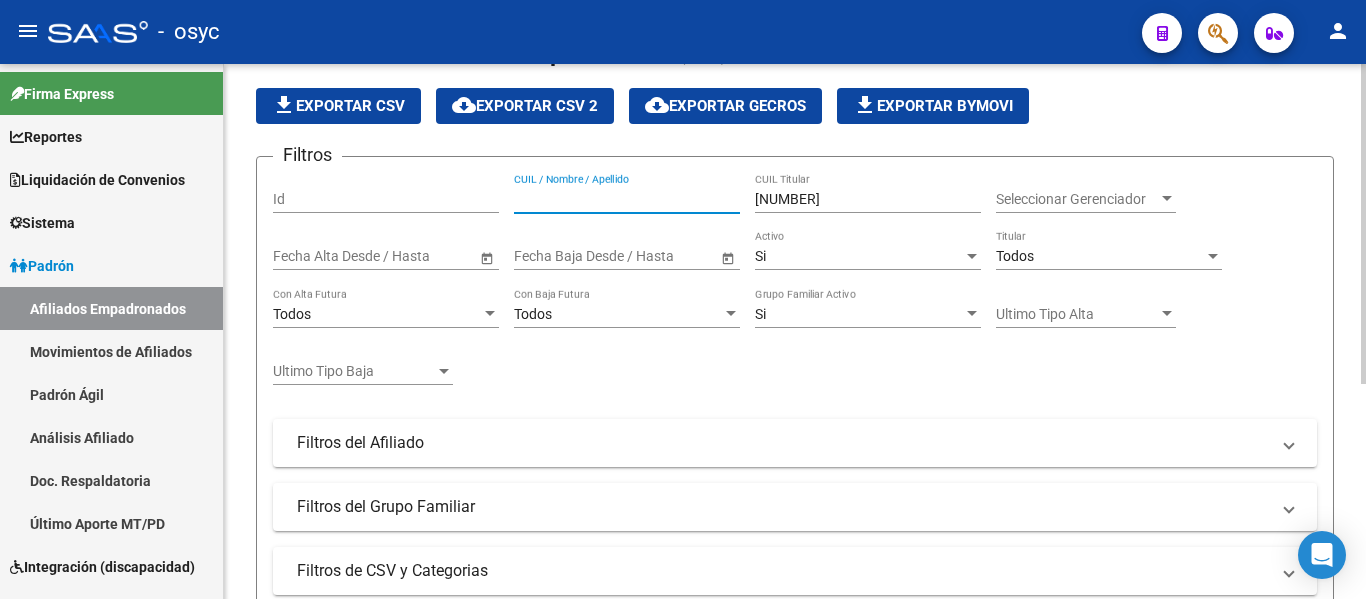 click on "CUIL / Nombre / Apellido" at bounding box center [627, 199] 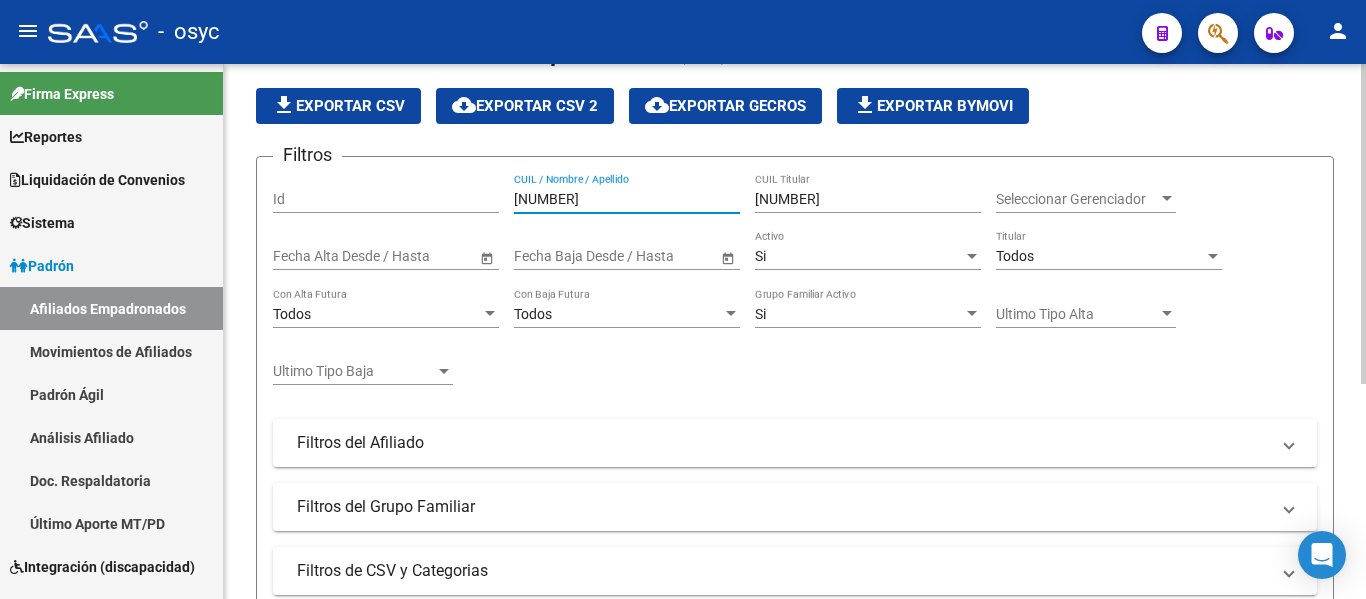 type on "[NUMBER]" 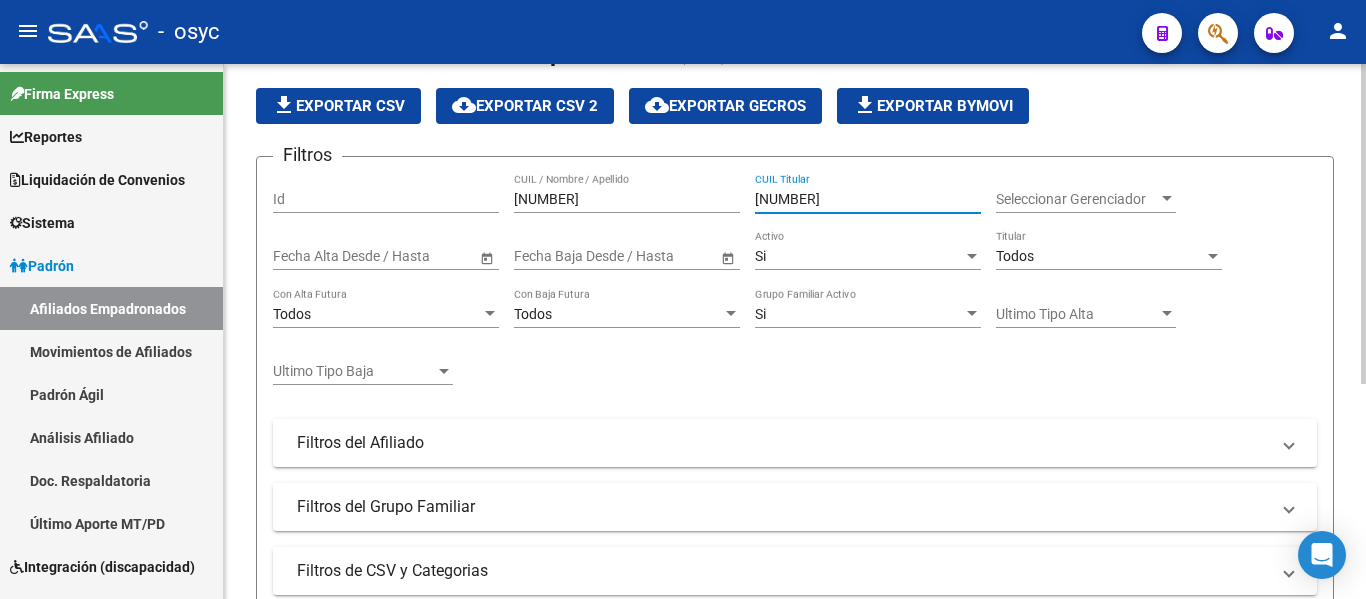drag, startPoint x: 873, startPoint y: 203, endPoint x: 647, endPoint y: 203, distance: 226 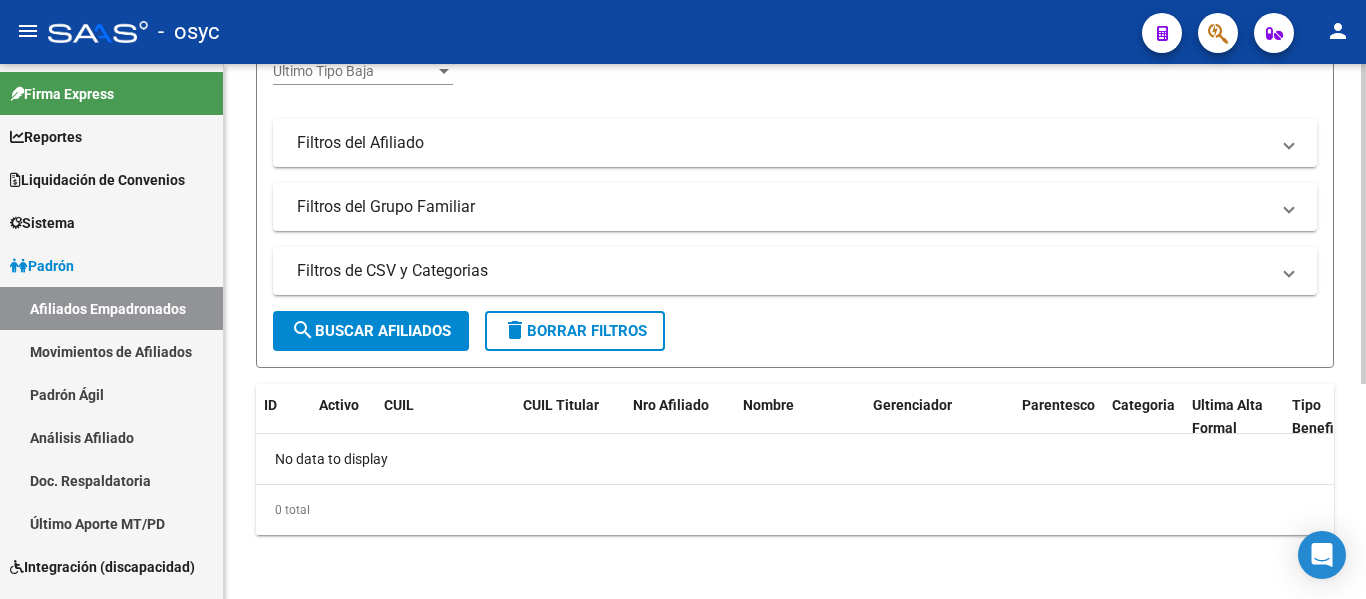 type 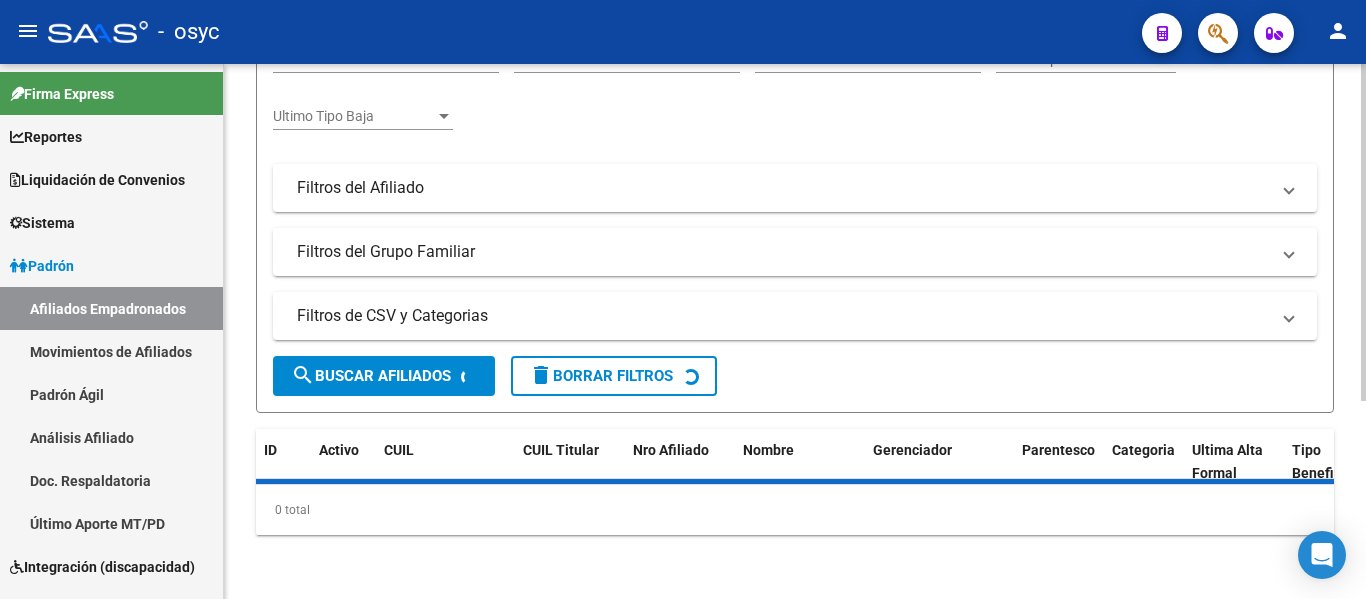 scroll, scrollTop: 359, scrollLeft: 0, axis: vertical 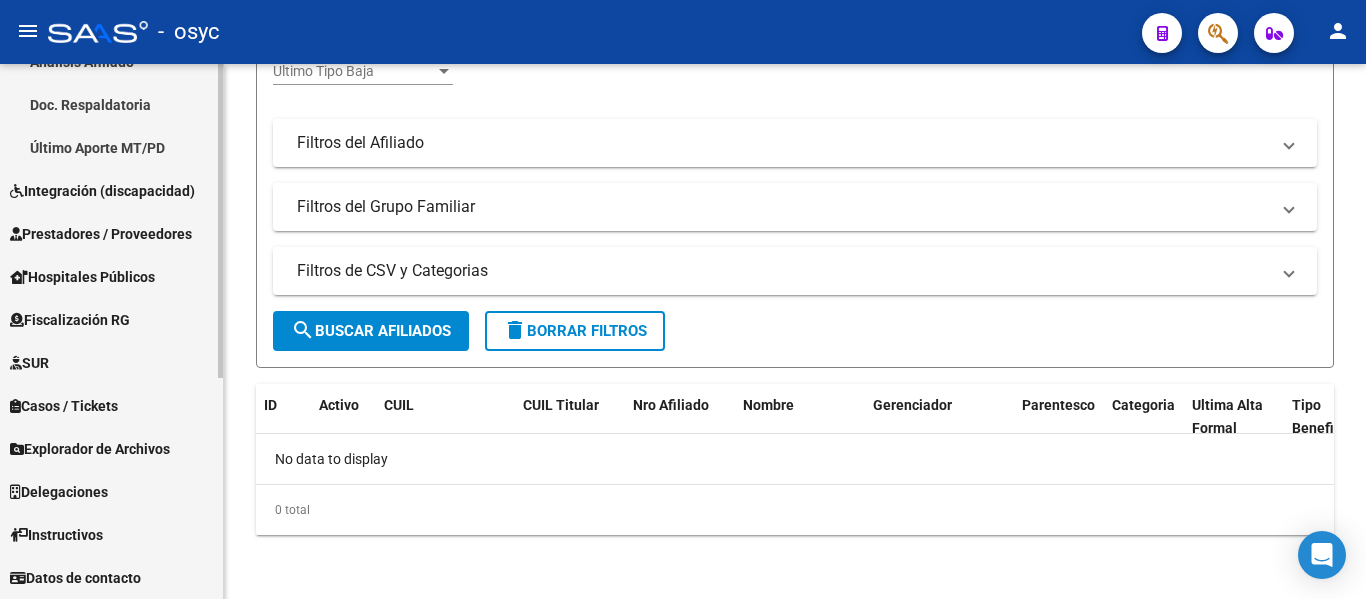 click on "Explorador de Archivos" at bounding box center [90, 449] 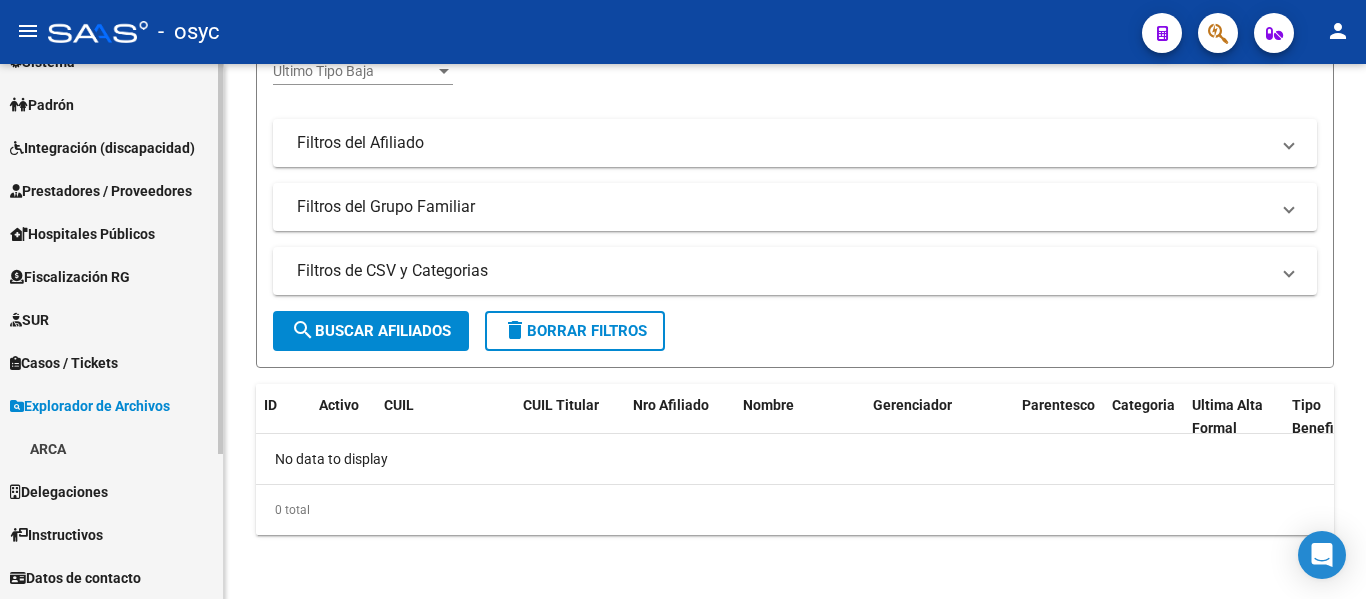 scroll, scrollTop: 161, scrollLeft: 0, axis: vertical 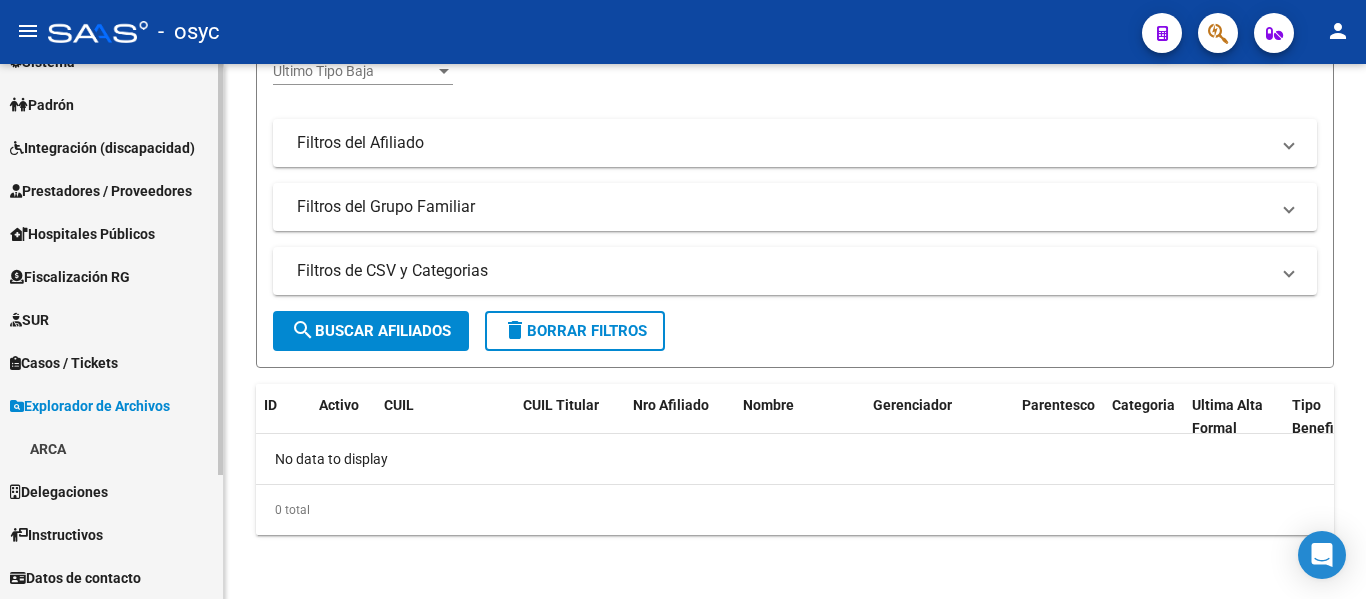 click on "ARCA" at bounding box center (111, 448) 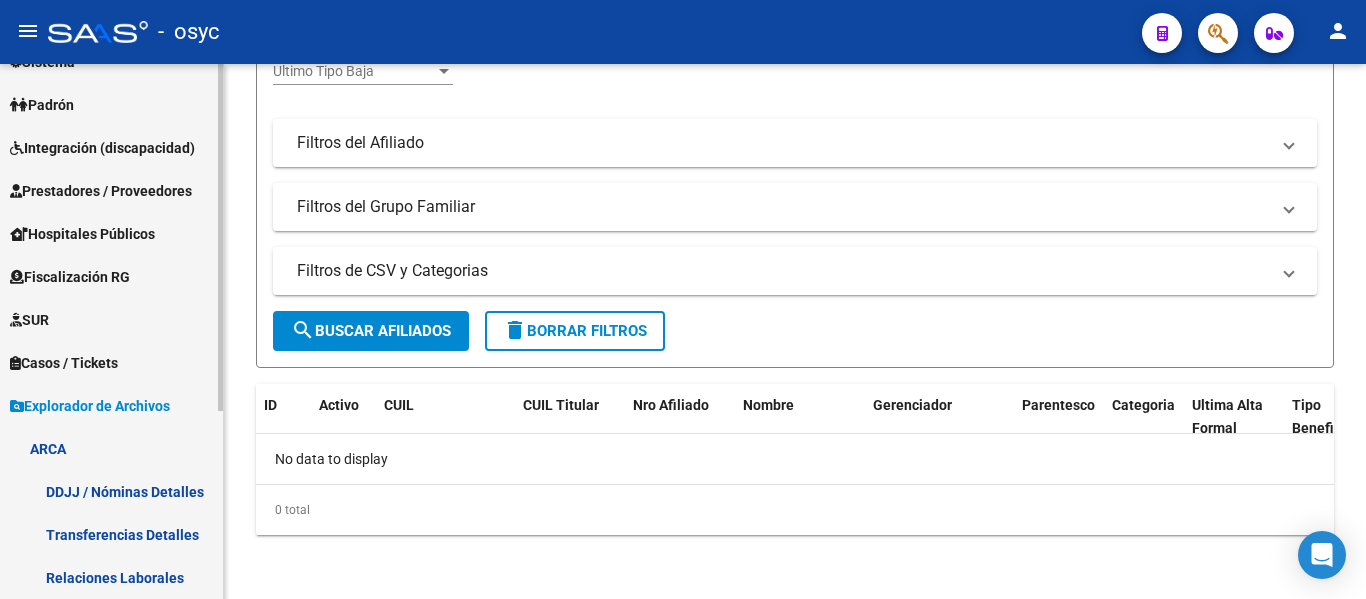 click on "Transferencias Detalles" at bounding box center (111, 534) 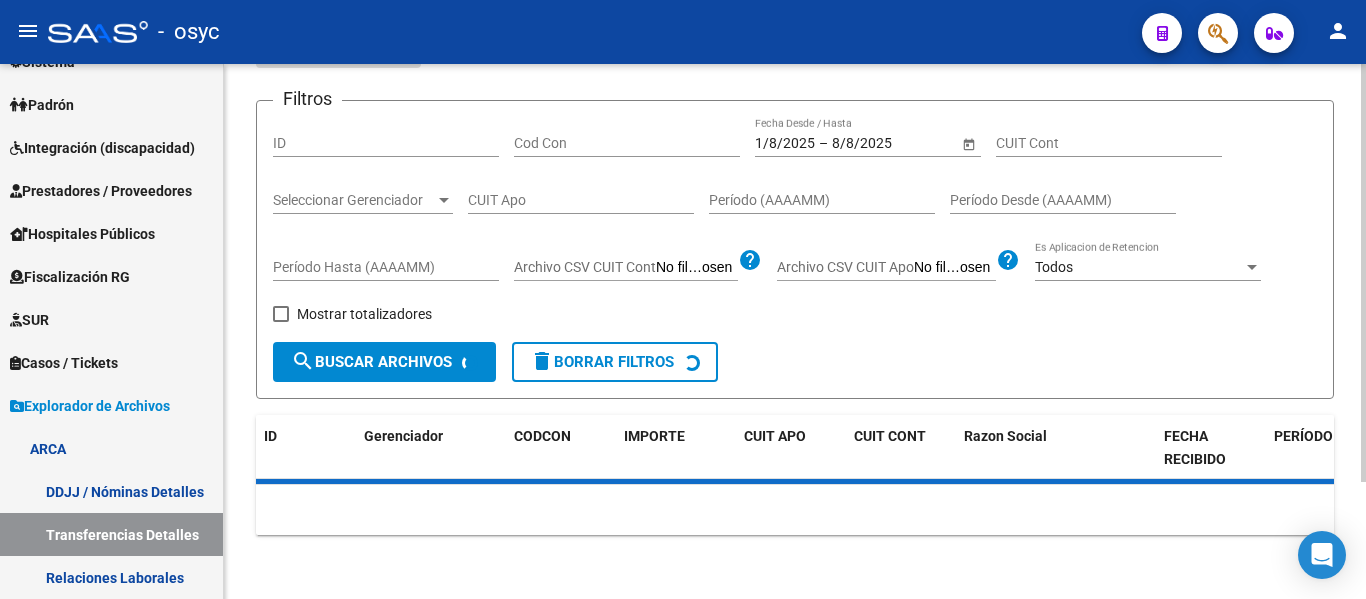 scroll, scrollTop: 0, scrollLeft: 0, axis: both 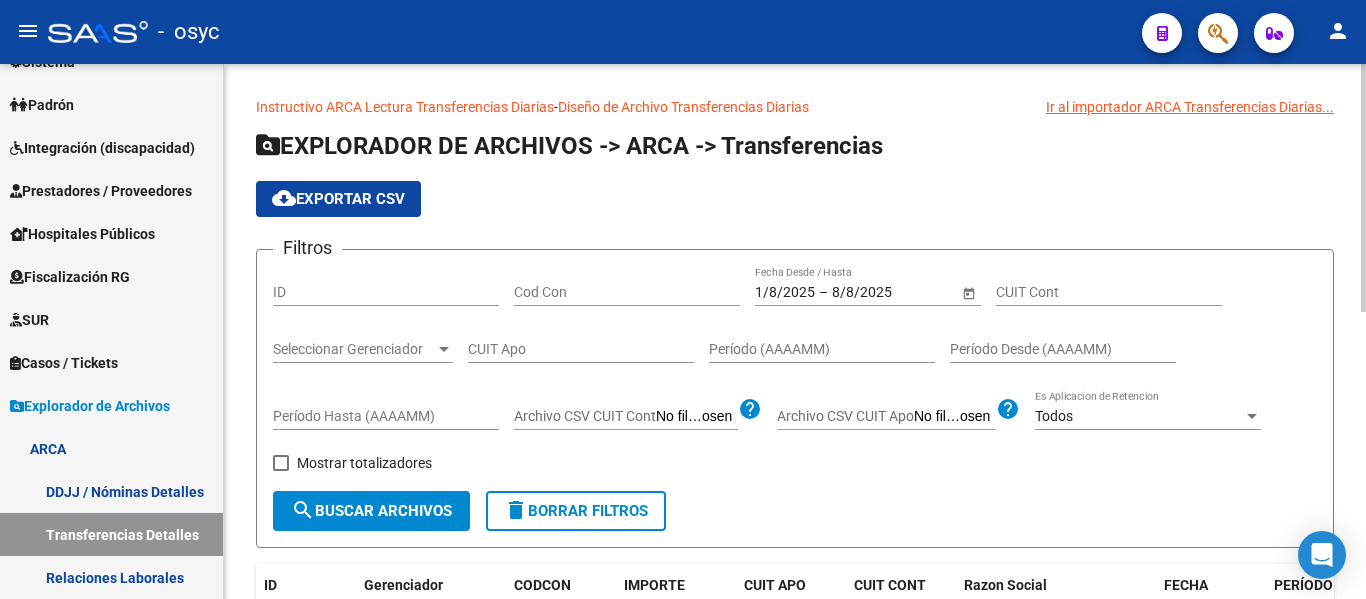 click on "CUIT Cont" at bounding box center [1109, 292] 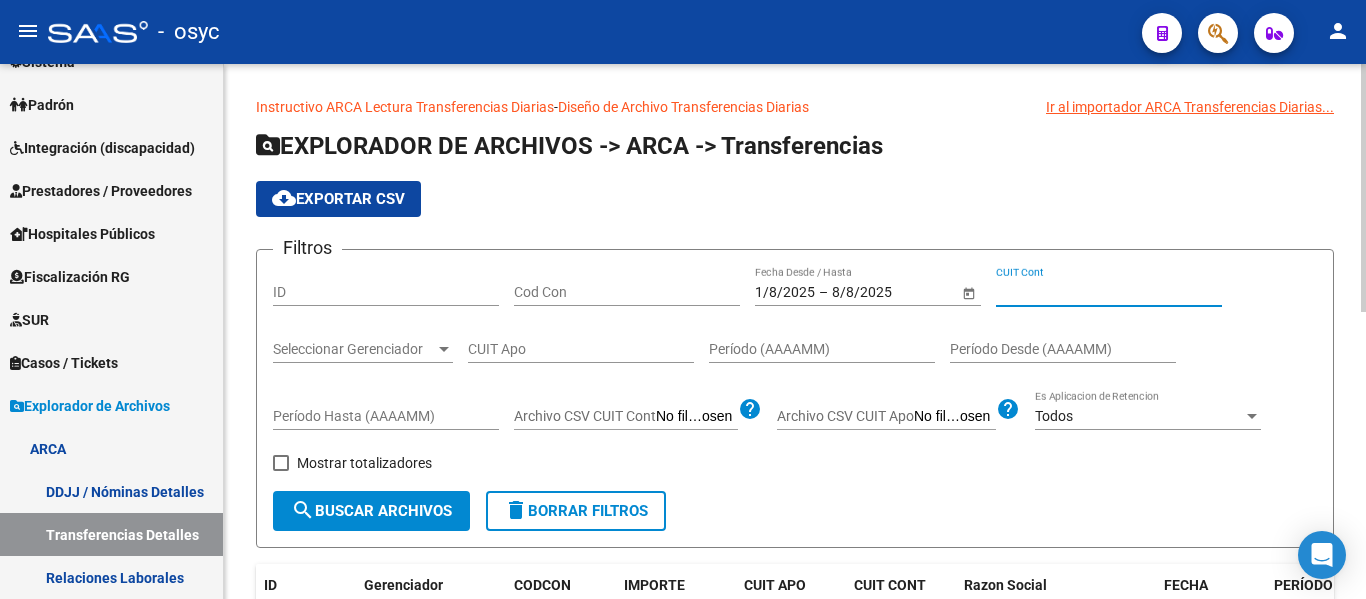 click on "CUIT Apo" at bounding box center (581, 349) 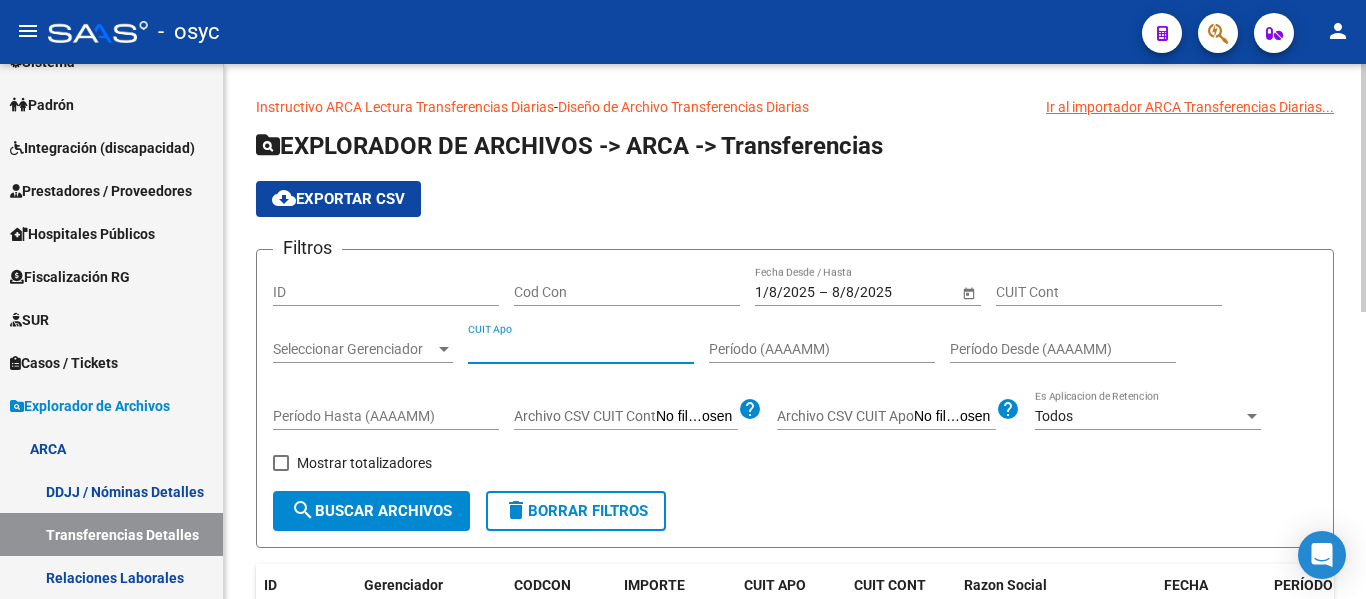paste on "[NUMBER]" 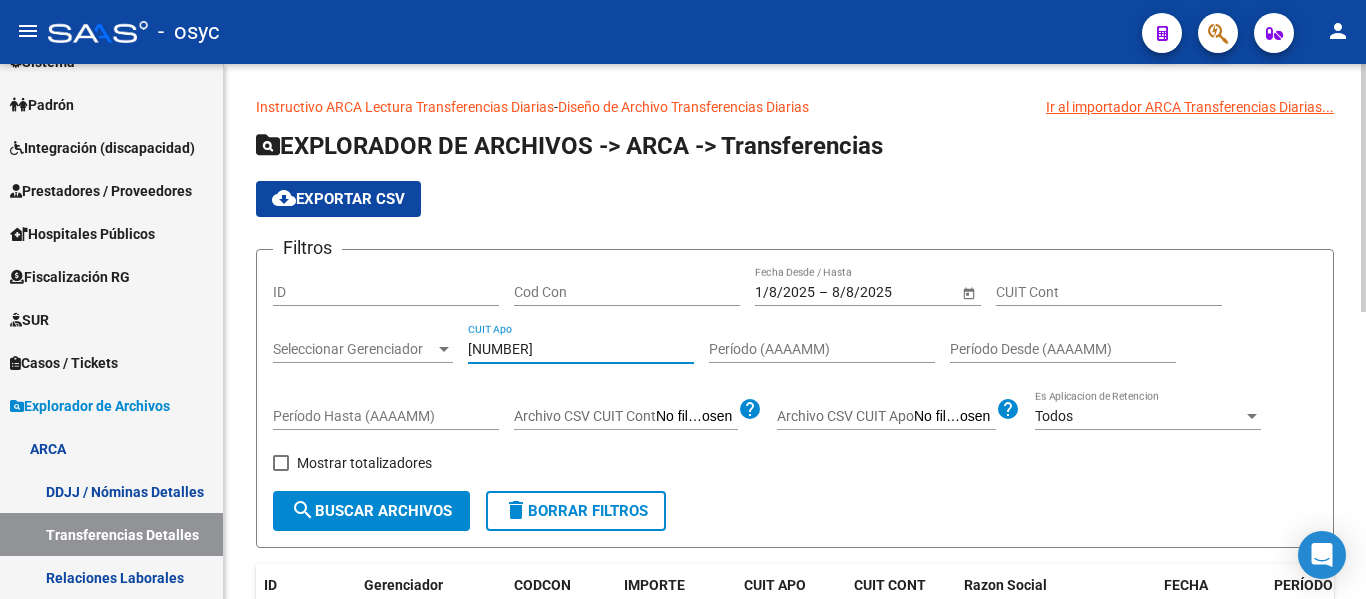 type on "[NUMBER]" 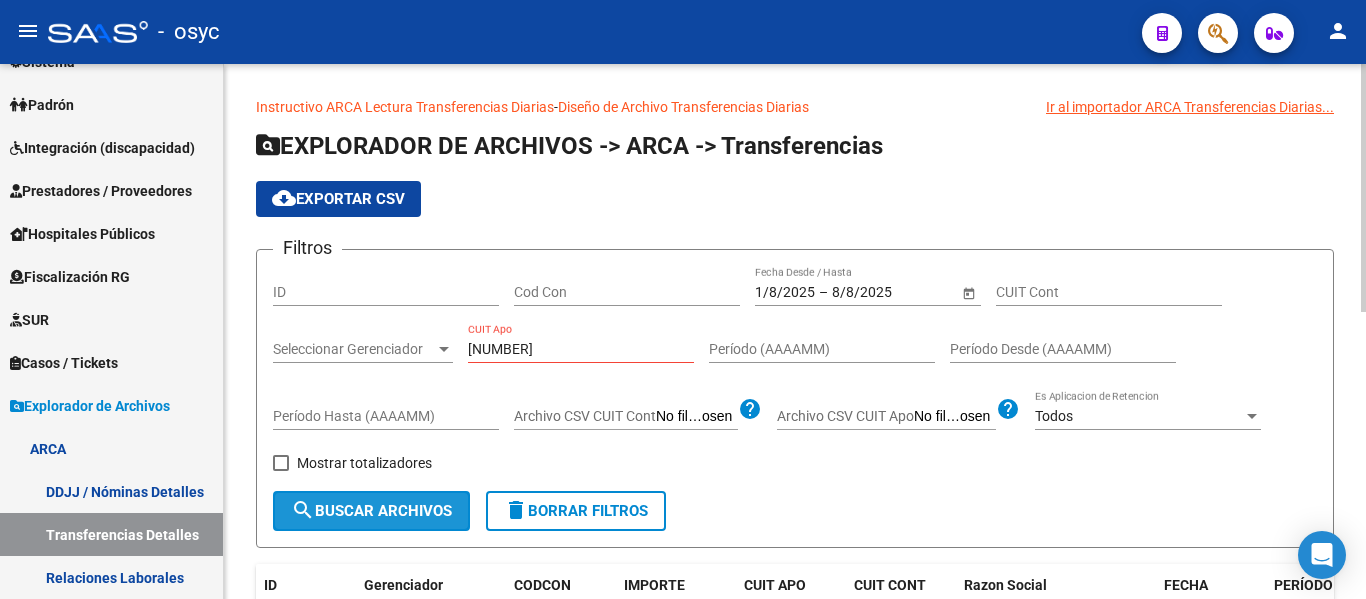 click on "search  Buscar Archivos" 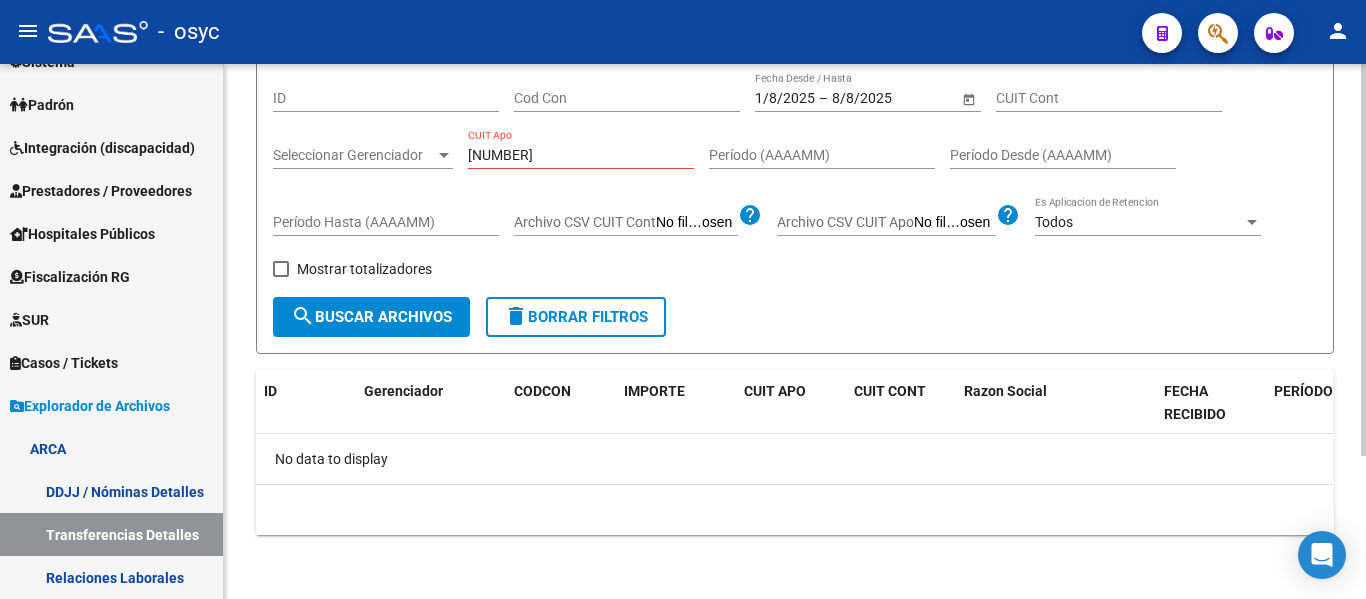 scroll, scrollTop: 0, scrollLeft: 0, axis: both 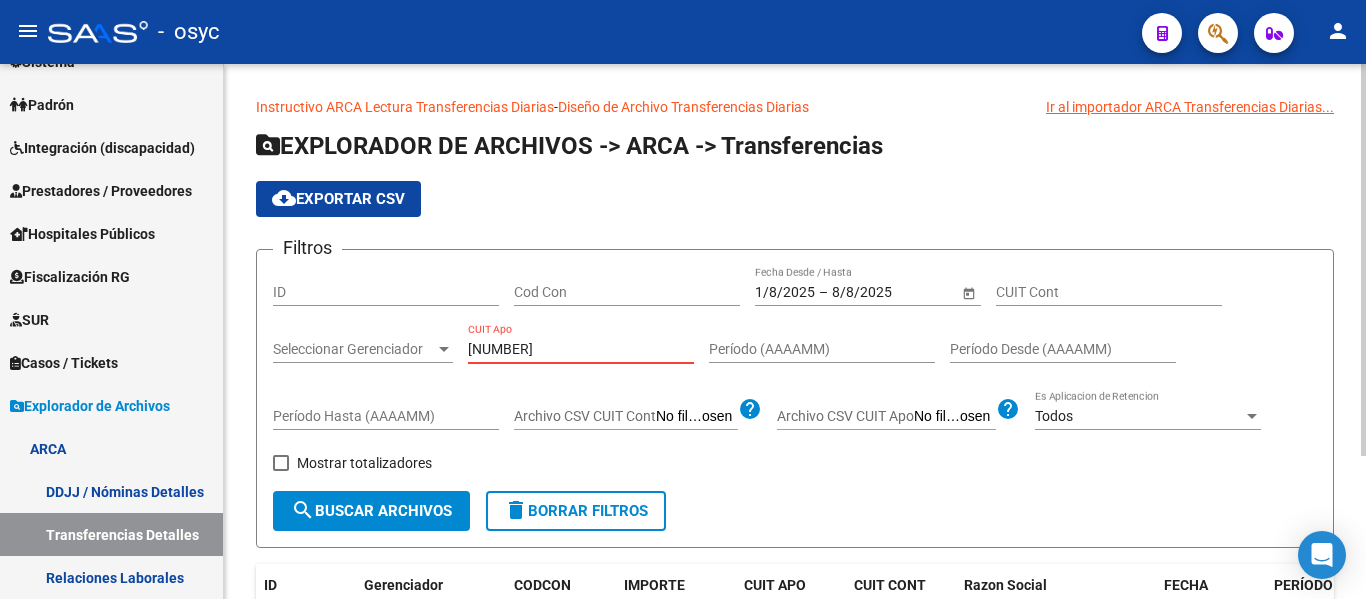 drag, startPoint x: 437, startPoint y: 355, endPoint x: 323, endPoint y: 356, distance: 114.00439 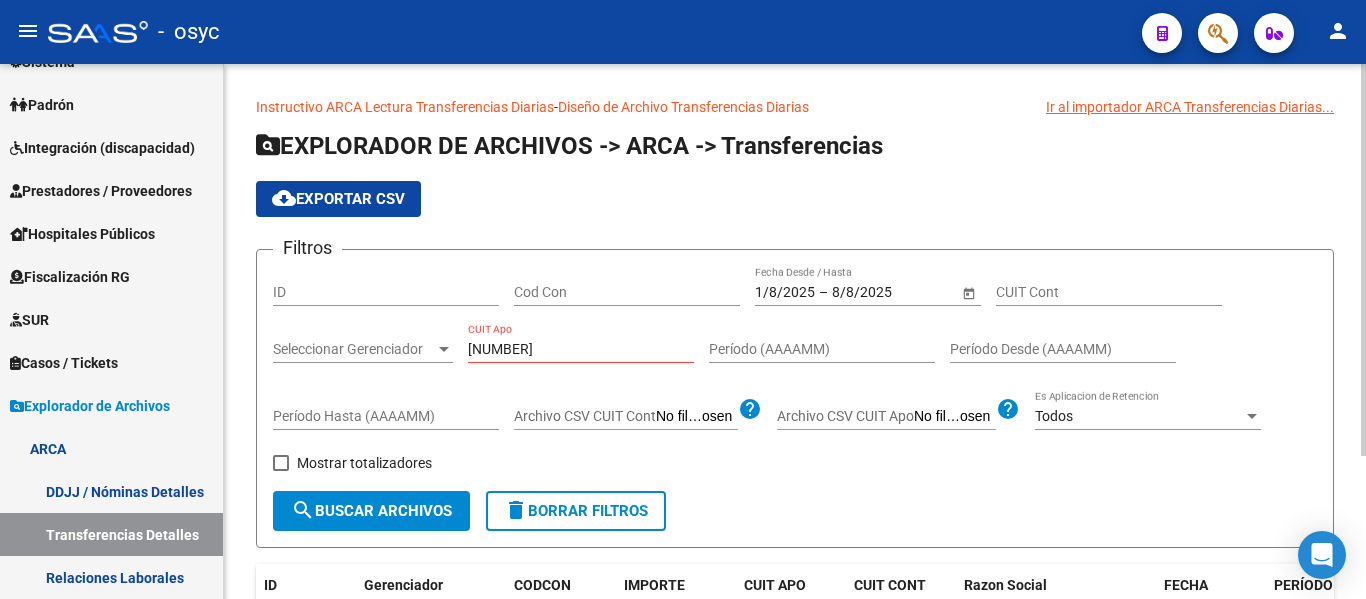 click on "[NUMBER] CUIT Apo" 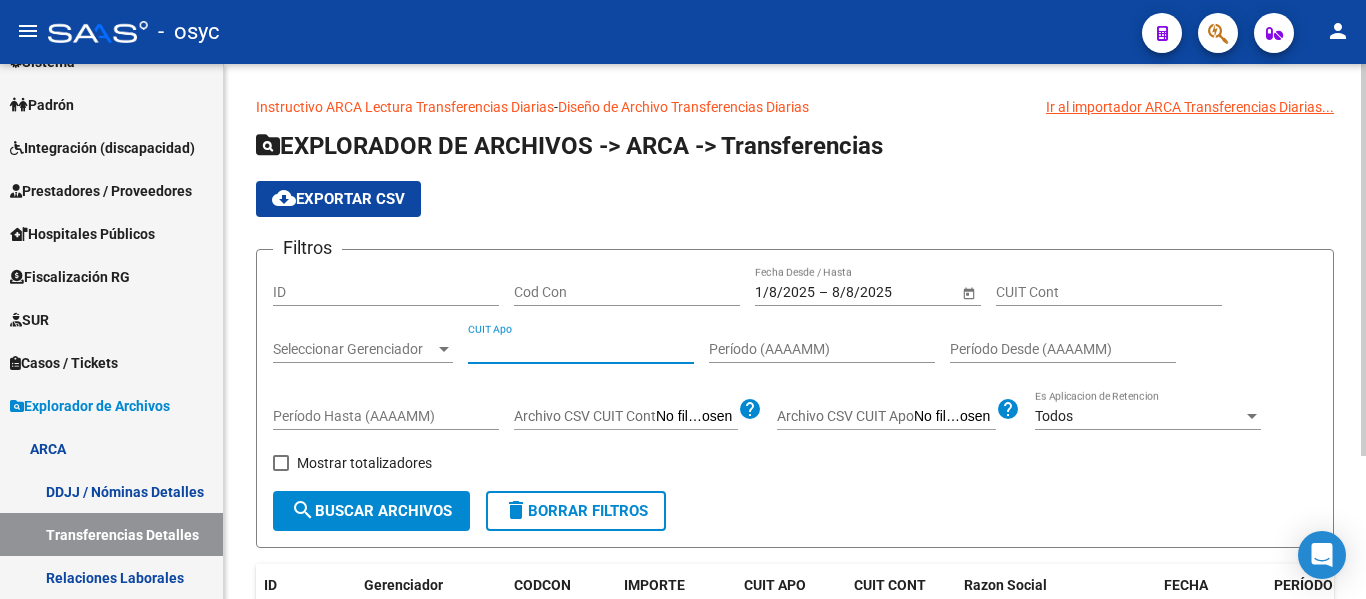 type 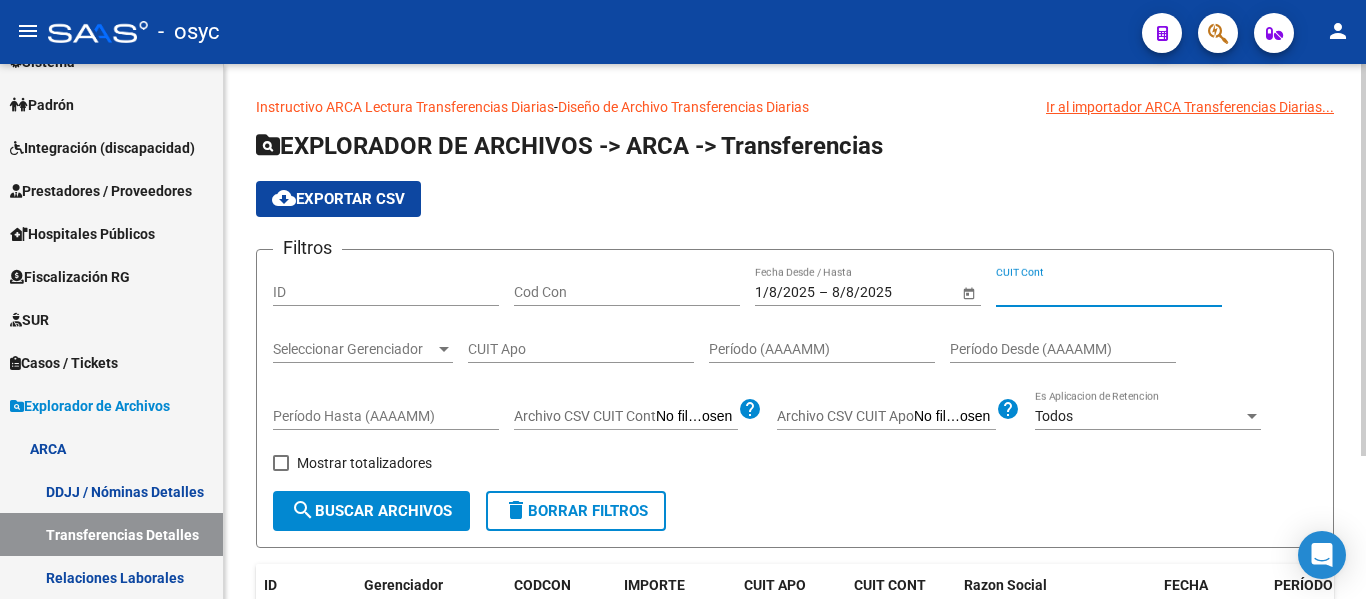 click on "CUIT Cont" at bounding box center [1109, 292] 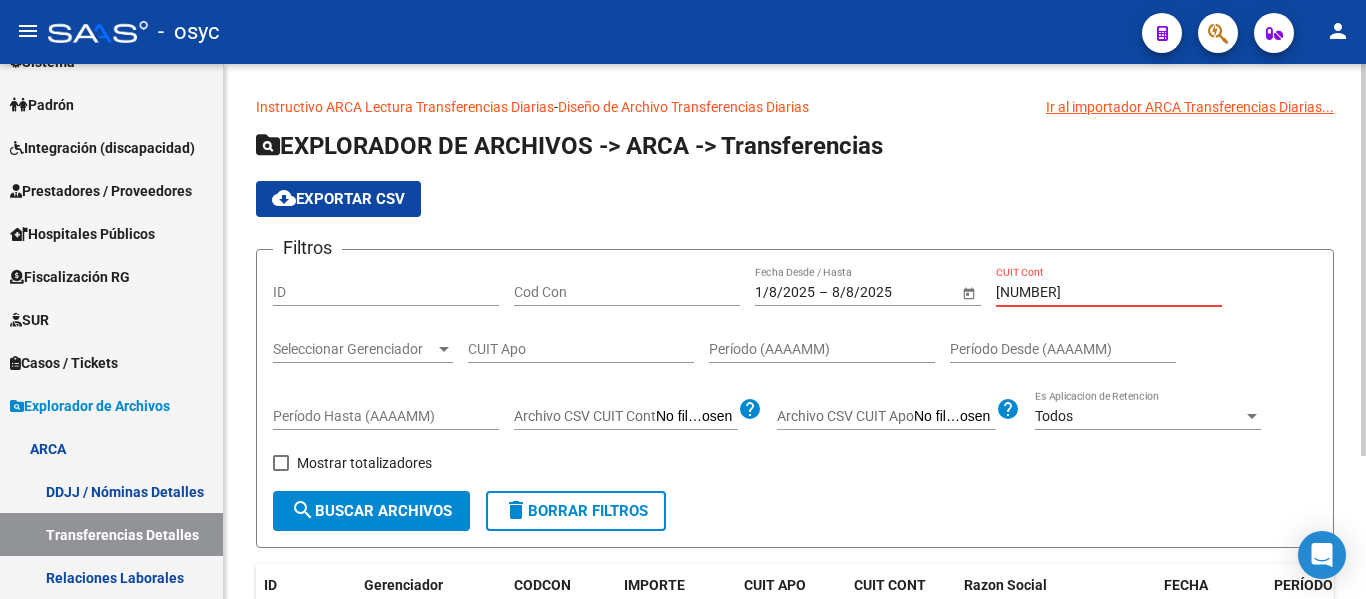click on "[NUMBER]" at bounding box center [1109, 292] 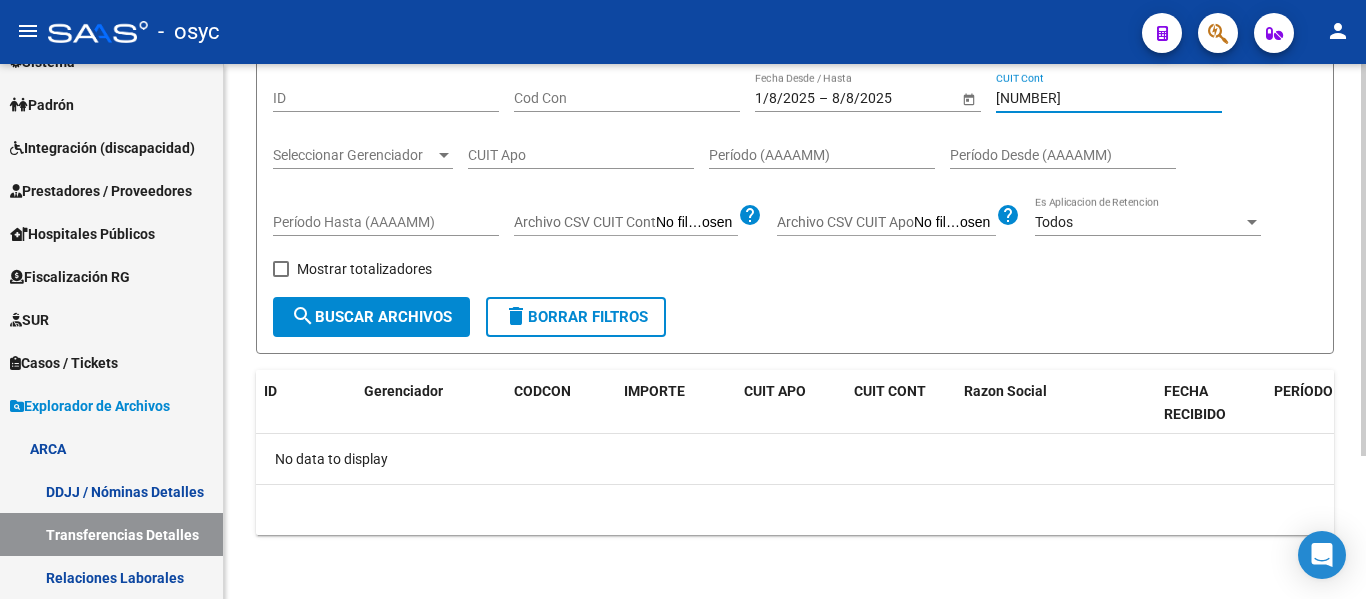 scroll, scrollTop: 0, scrollLeft: 0, axis: both 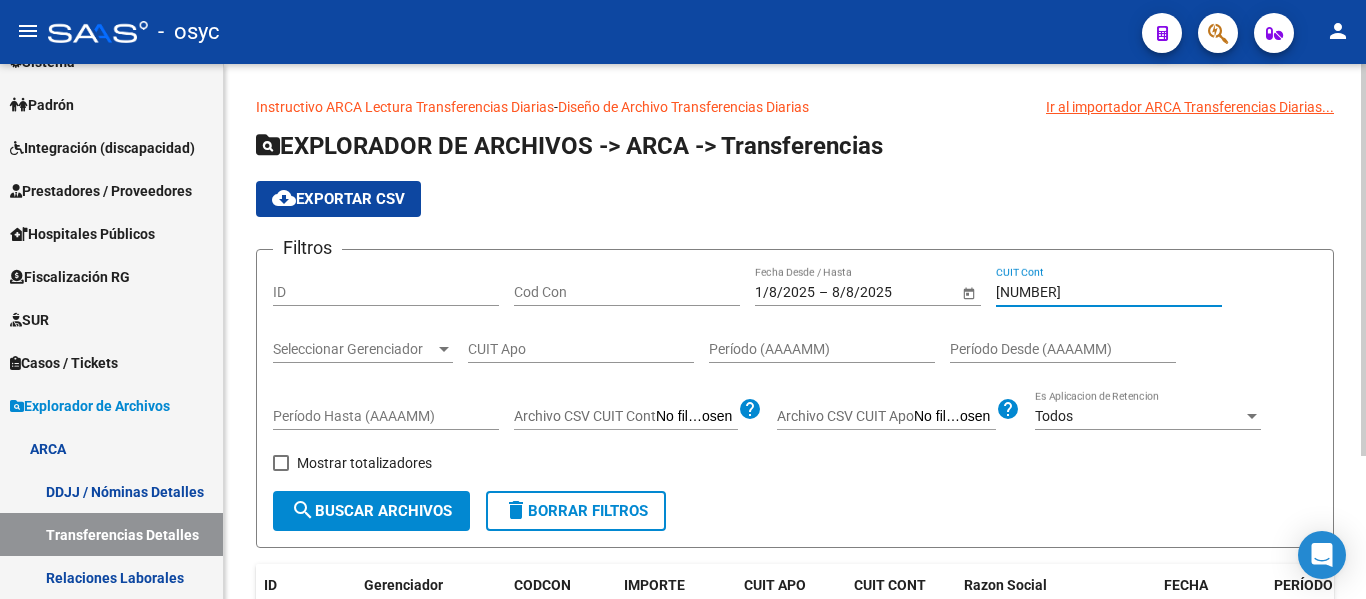 drag, startPoint x: 1104, startPoint y: 289, endPoint x: 910, endPoint y: 288, distance: 194.00258 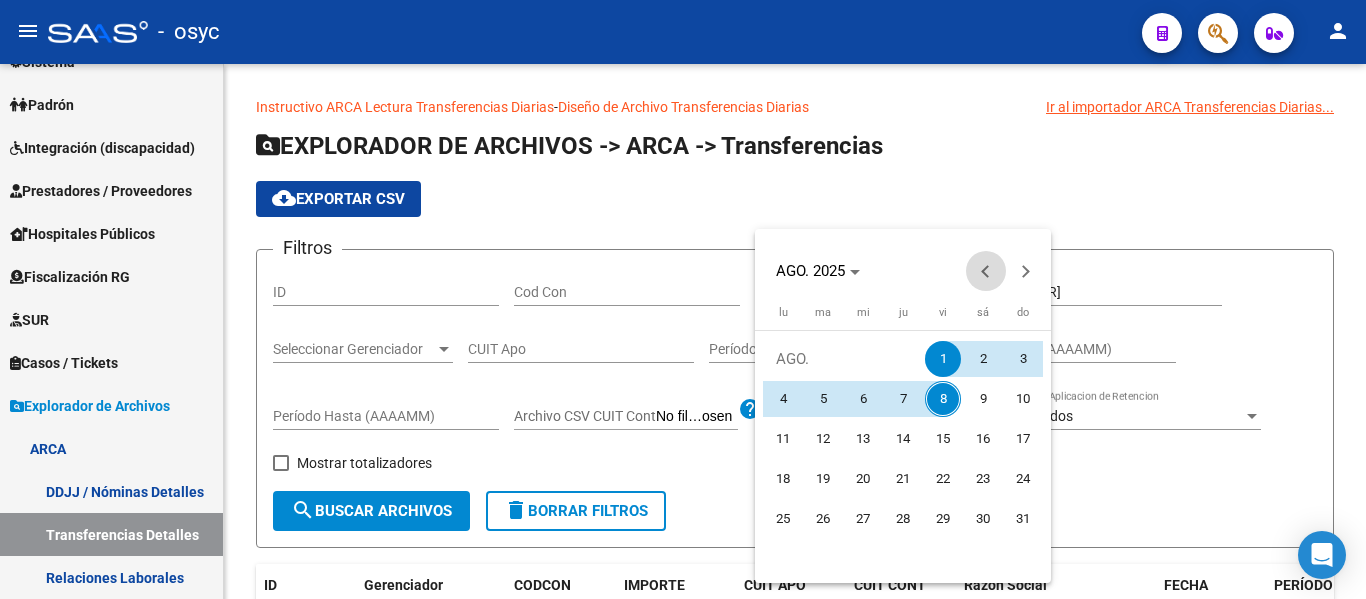 click at bounding box center (986, 271) 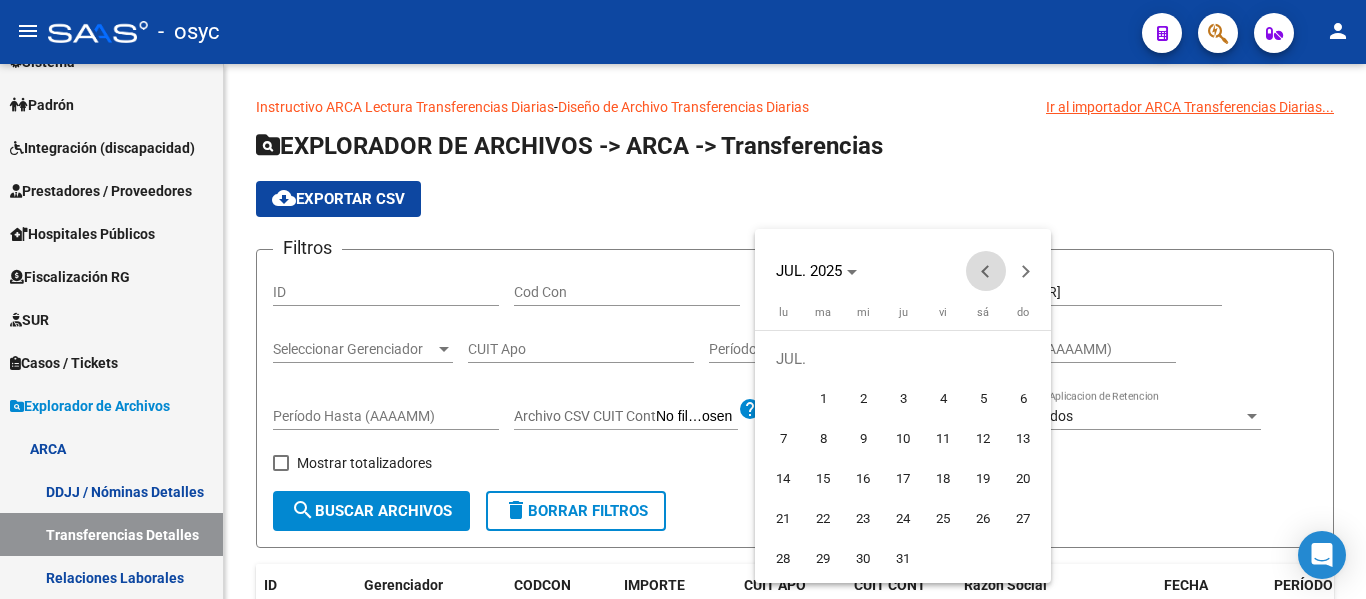 click at bounding box center [986, 271] 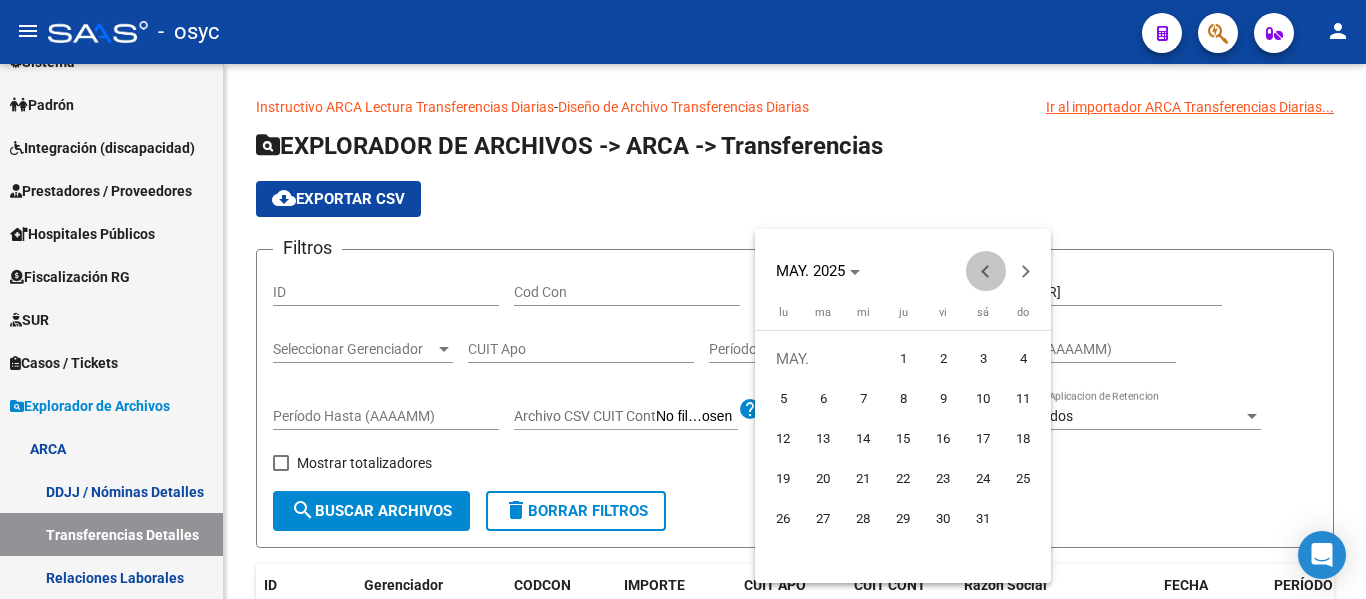 click at bounding box center (986, 271) 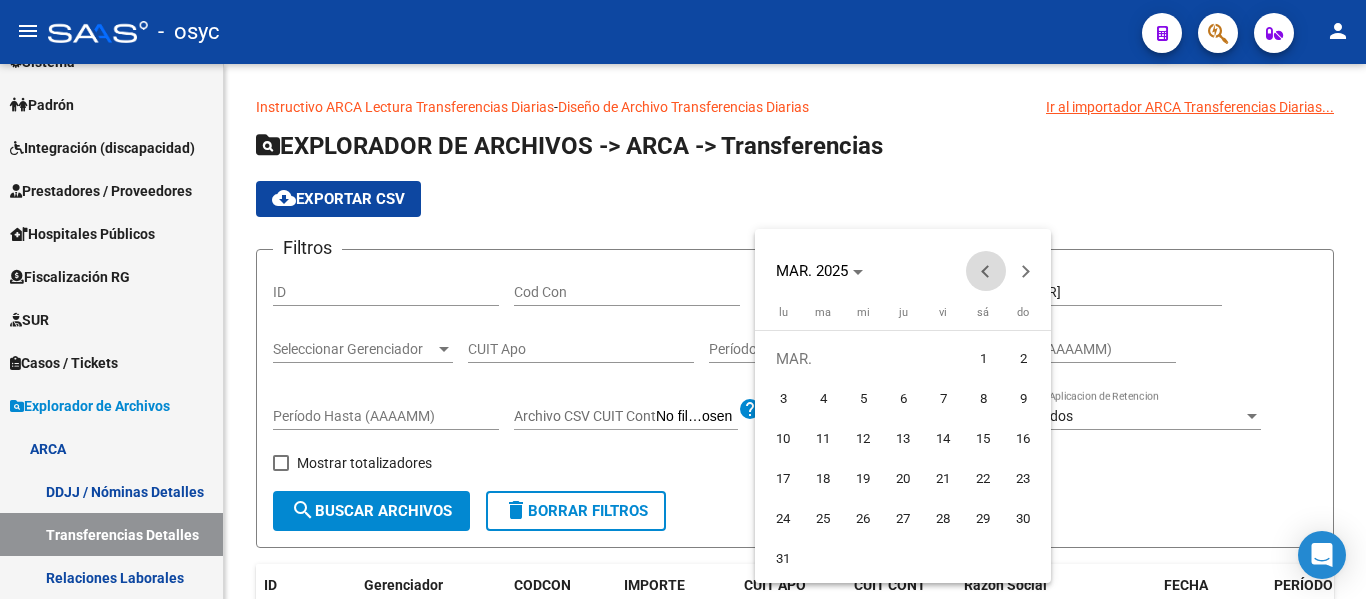 click at bounding box center [986, 271] 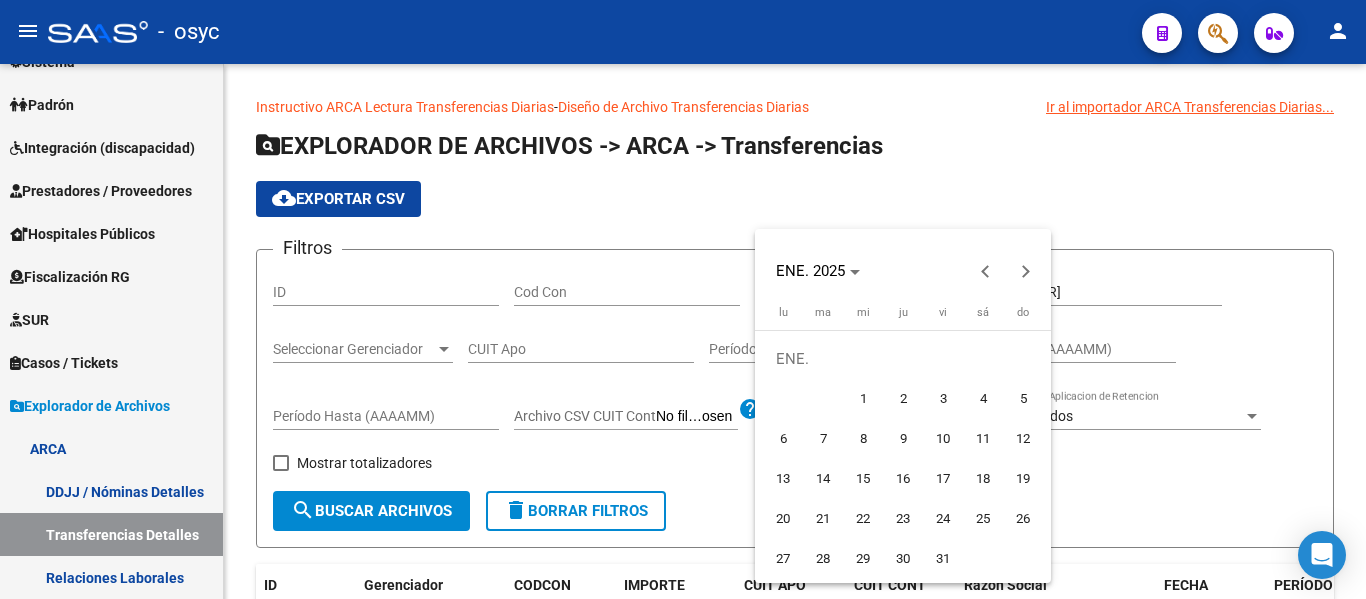 click on "1" at bounding box center [863, 399] 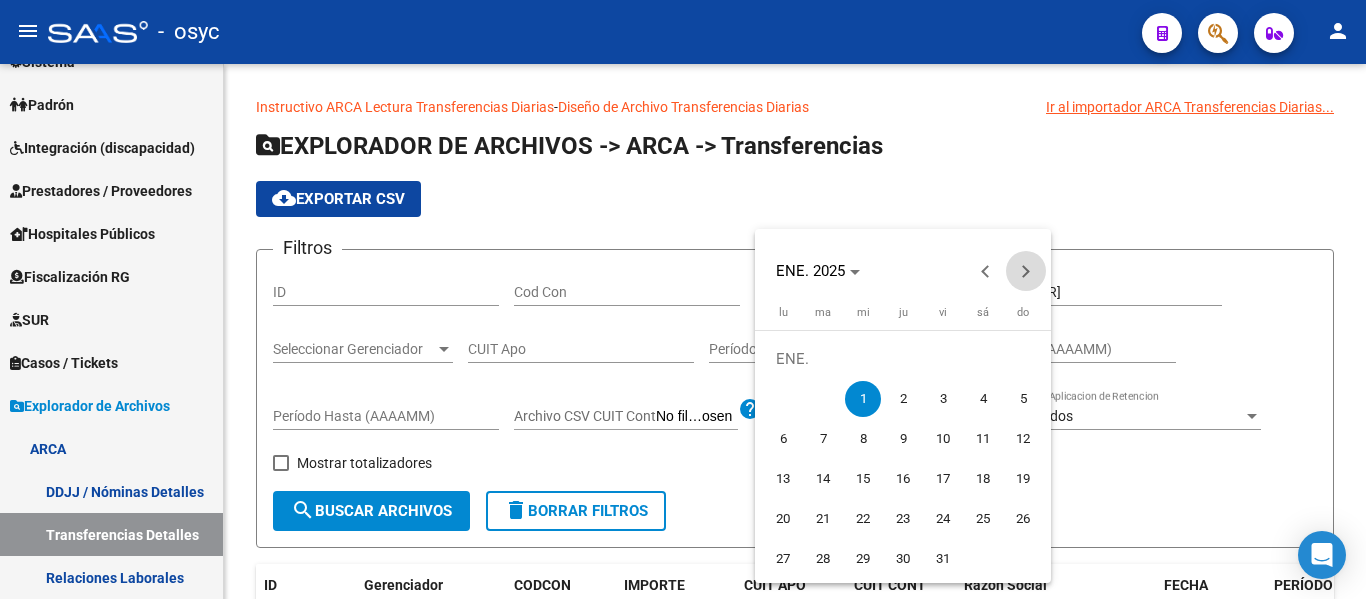click at bounding box center [1026, 271] 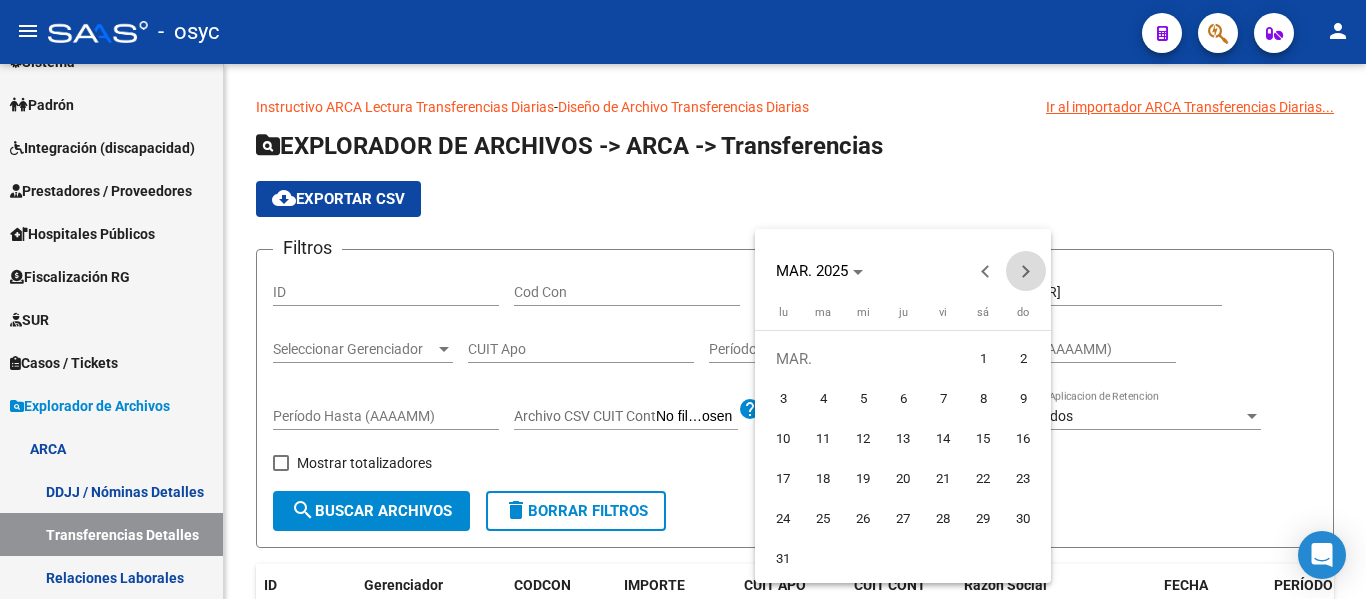 click at bounding box center [1026, 271] 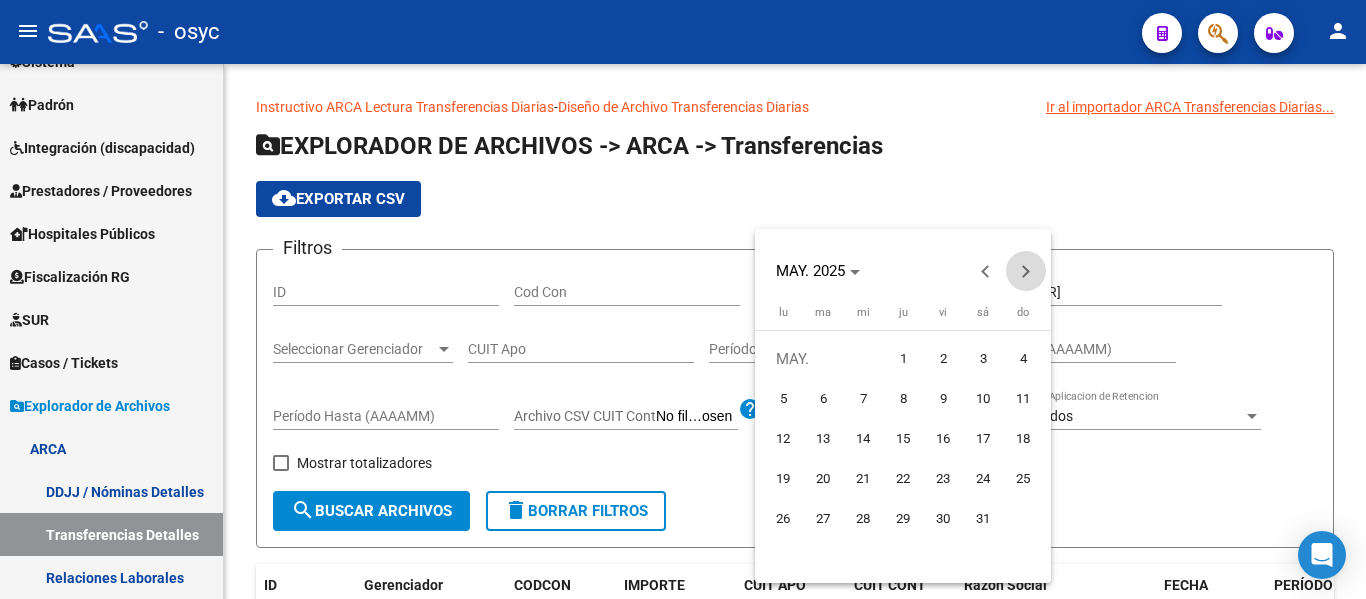 click at bounding box center (1026, 271) 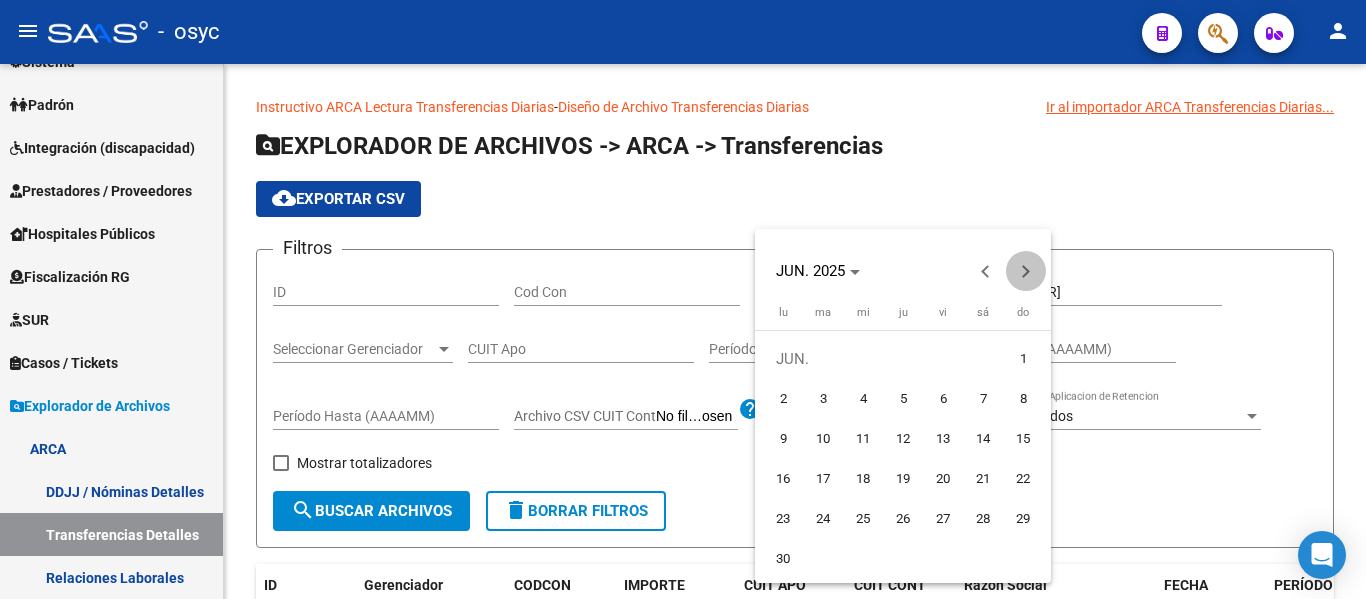 click at bounding box center (1026, 271) 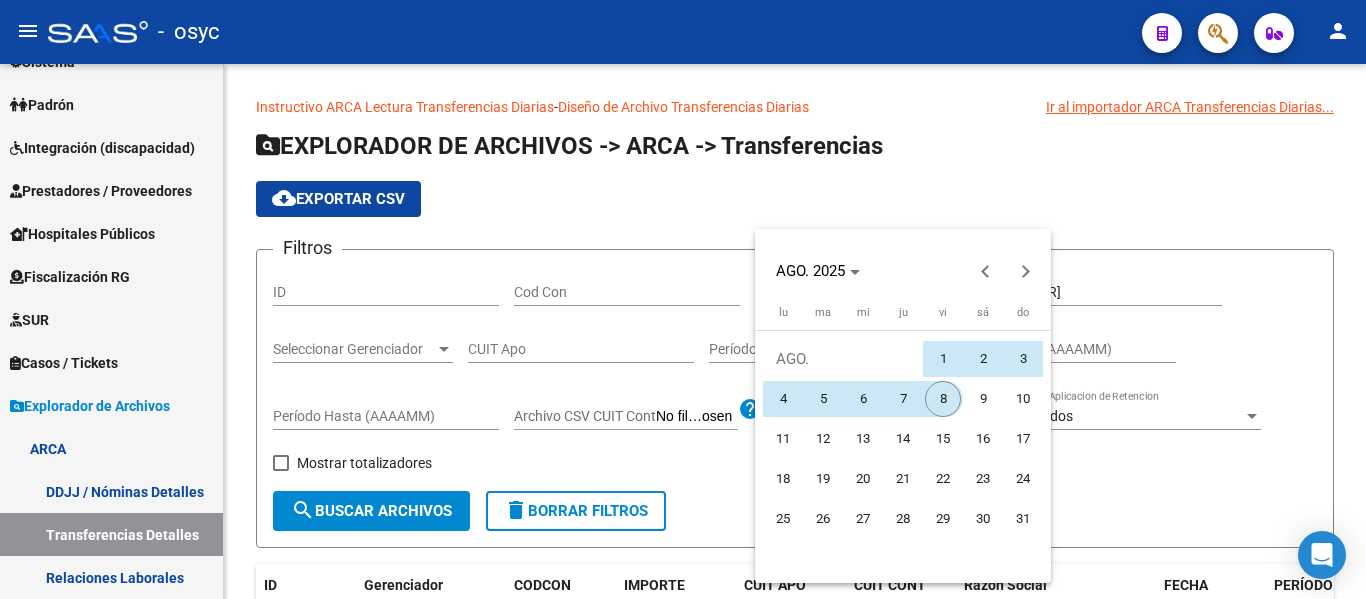 click on "8" at bounding box center [943, 399] 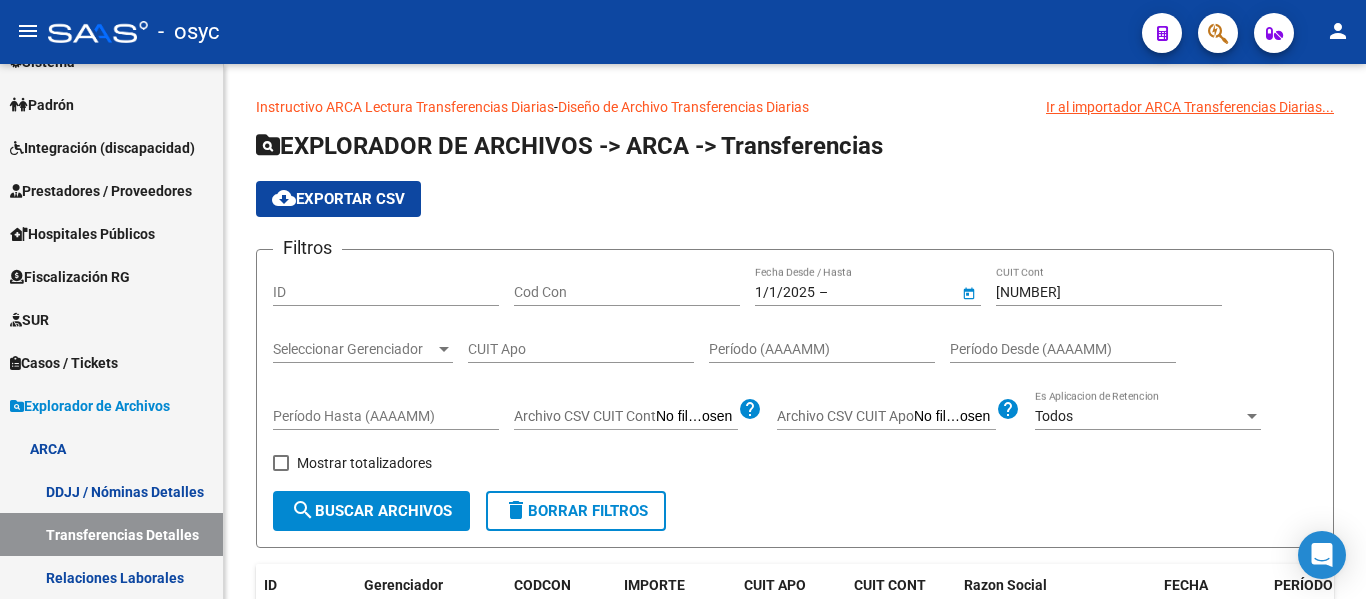 type on "8/8/2025" 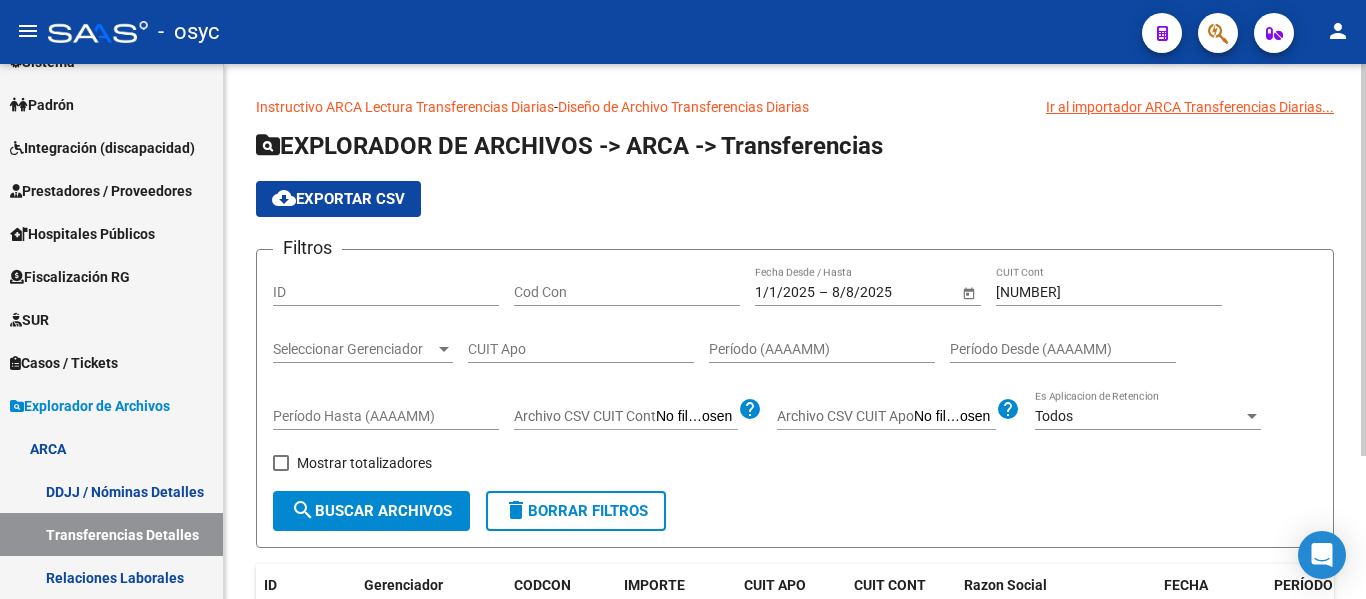 click on "Filtros ID Cod Con [DATE] [DATE] – [DATE] [DATE] End date Fecha Desde / Hasta [NUMBER] CUIT Cont Seleccionar Gerenciador Seleccionar Gerenciador CUIT Apo Período (AAAAMM) Período Desde (AAAAMM) Período Hasta (AAAAMM) Archivo CSV CUIT Cont help Archivo CSV CUIT Apo help Todos Es Aplicacion de Retencion   Mostrar totalizadores  search  Buscar Archivos  delete  Borrar Filtros" 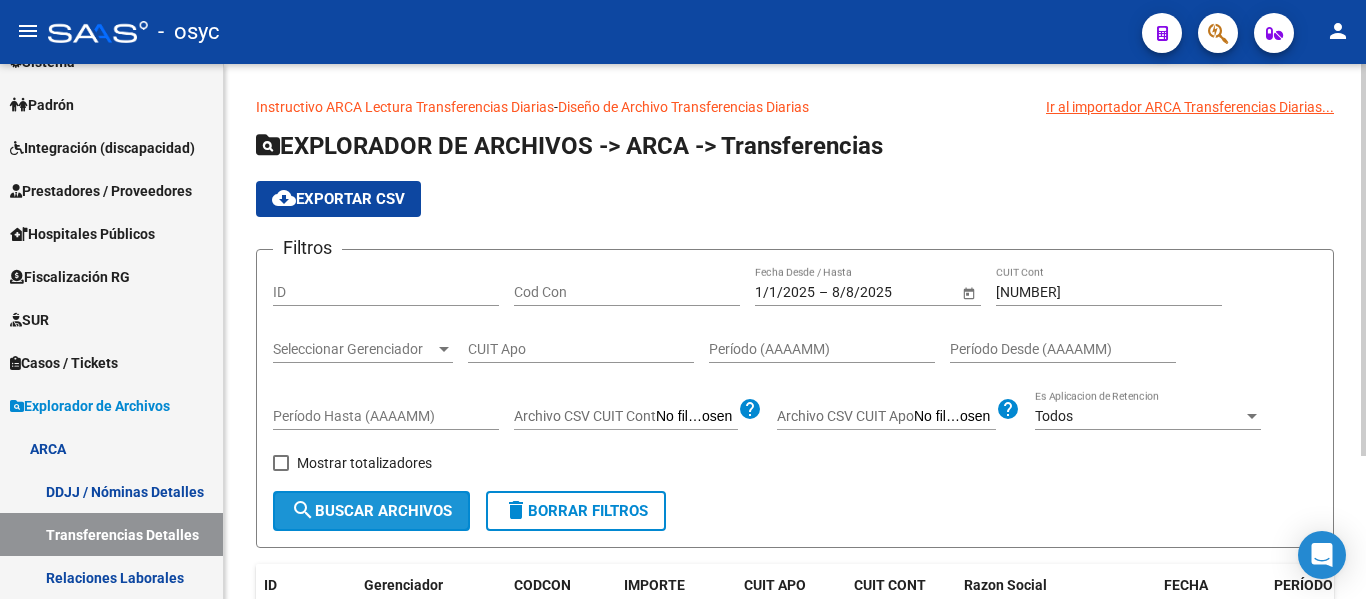 click on "search  Buscar Archivos" 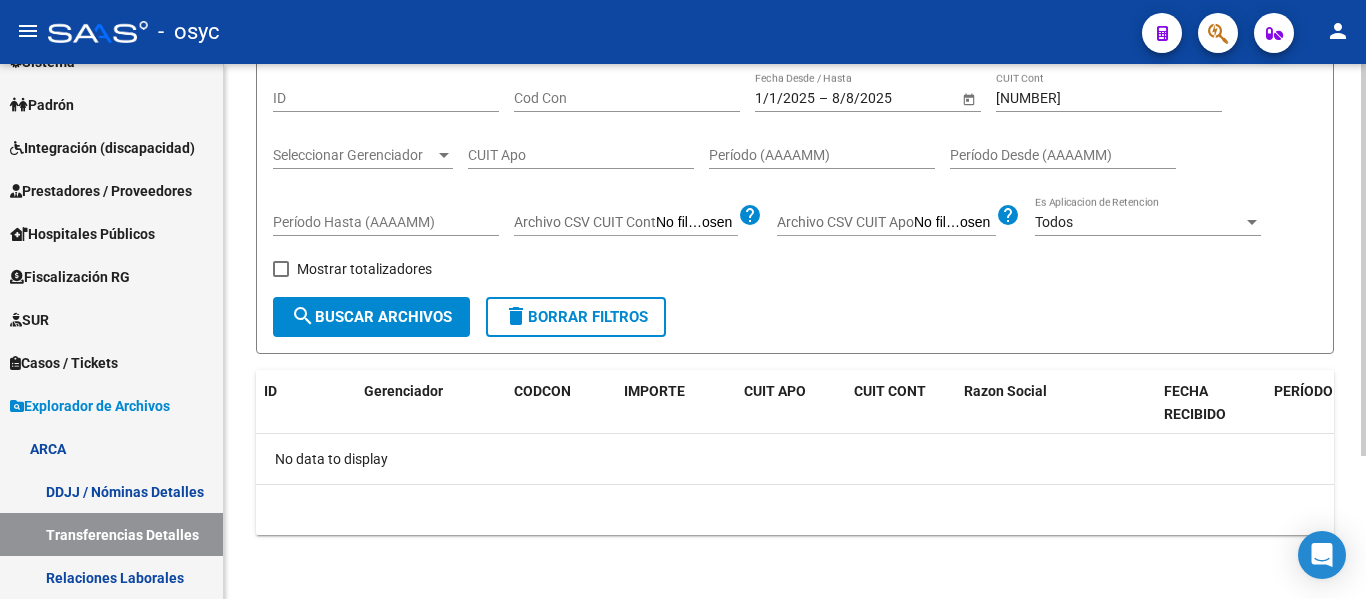 scroll, scrollTop: 0, scrollLeft: 0, axis: both 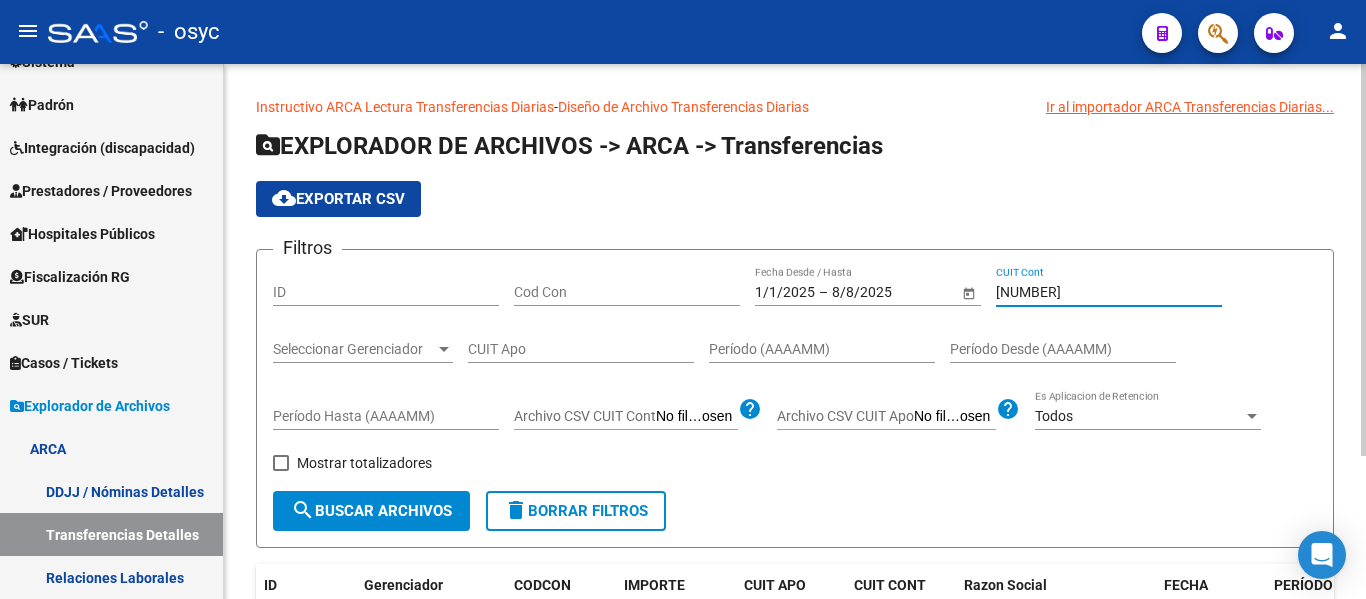 drag, startPoint x: 1105, startPoint y: 294, endPoint x: 934, endPoint y: 301, distance: 171.14322 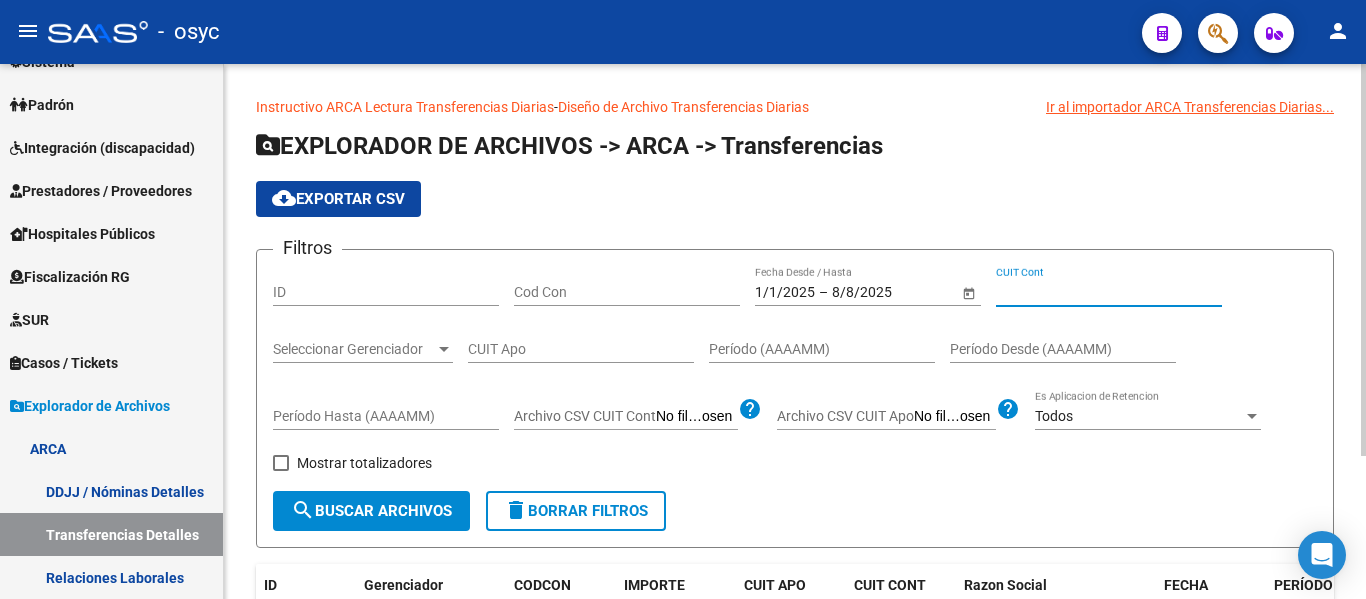 type 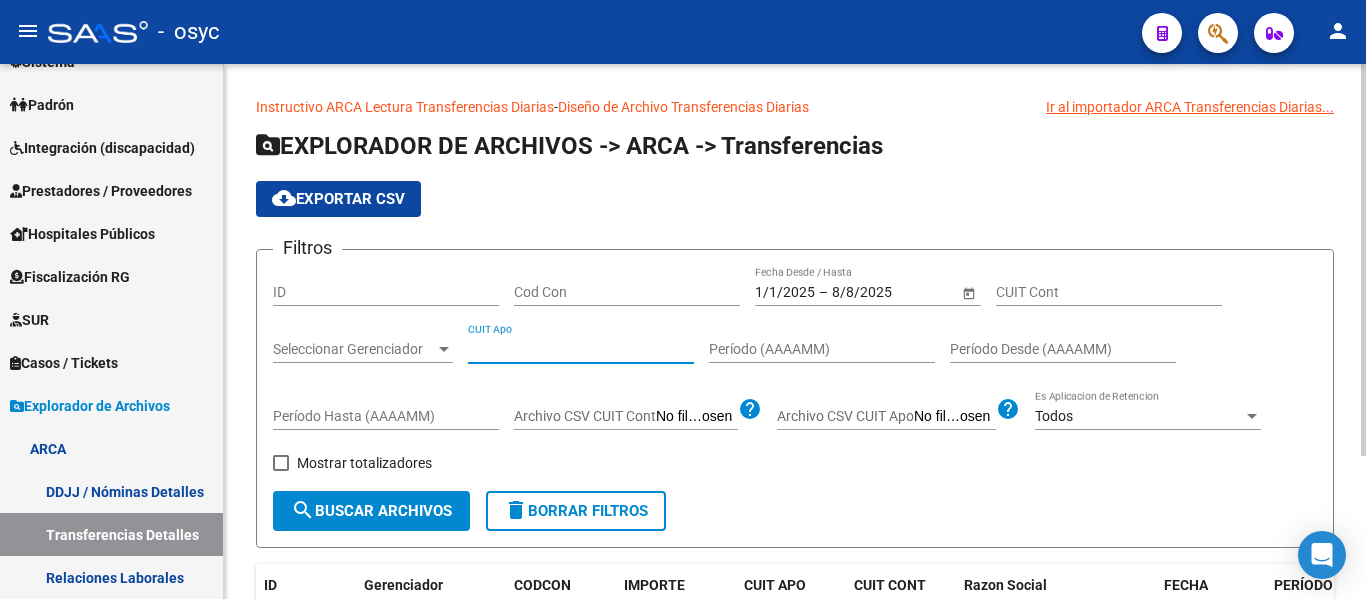 paste on "[NUMBER]" 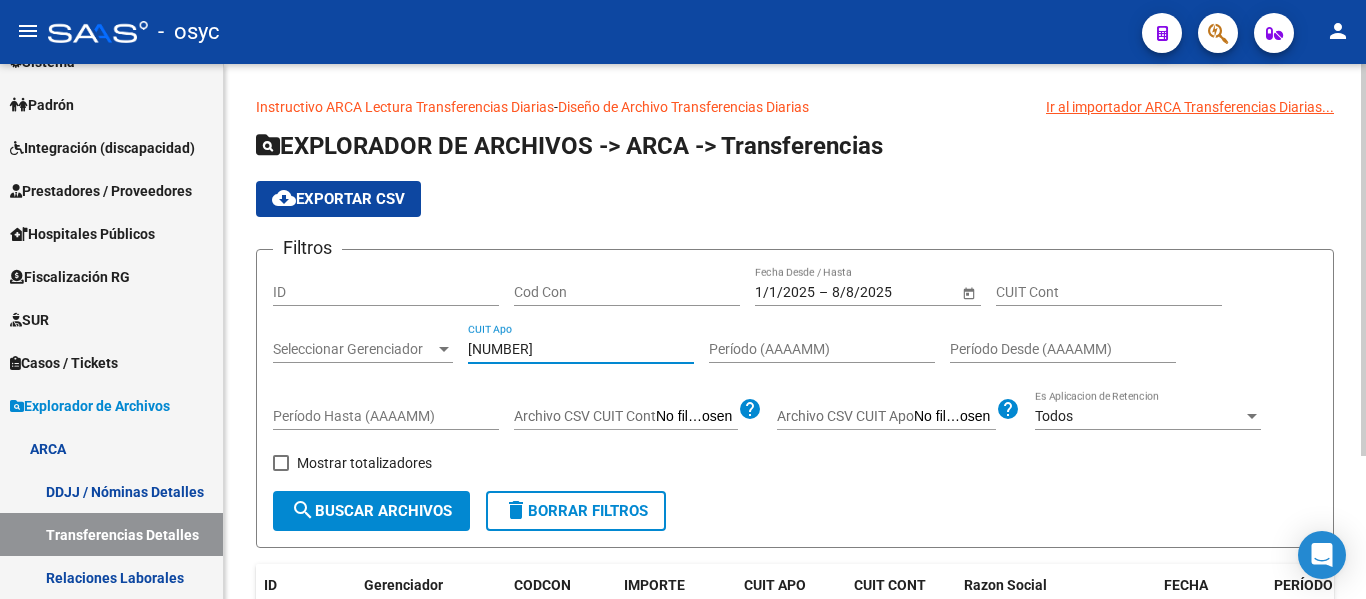 type on "[NUMBER]" 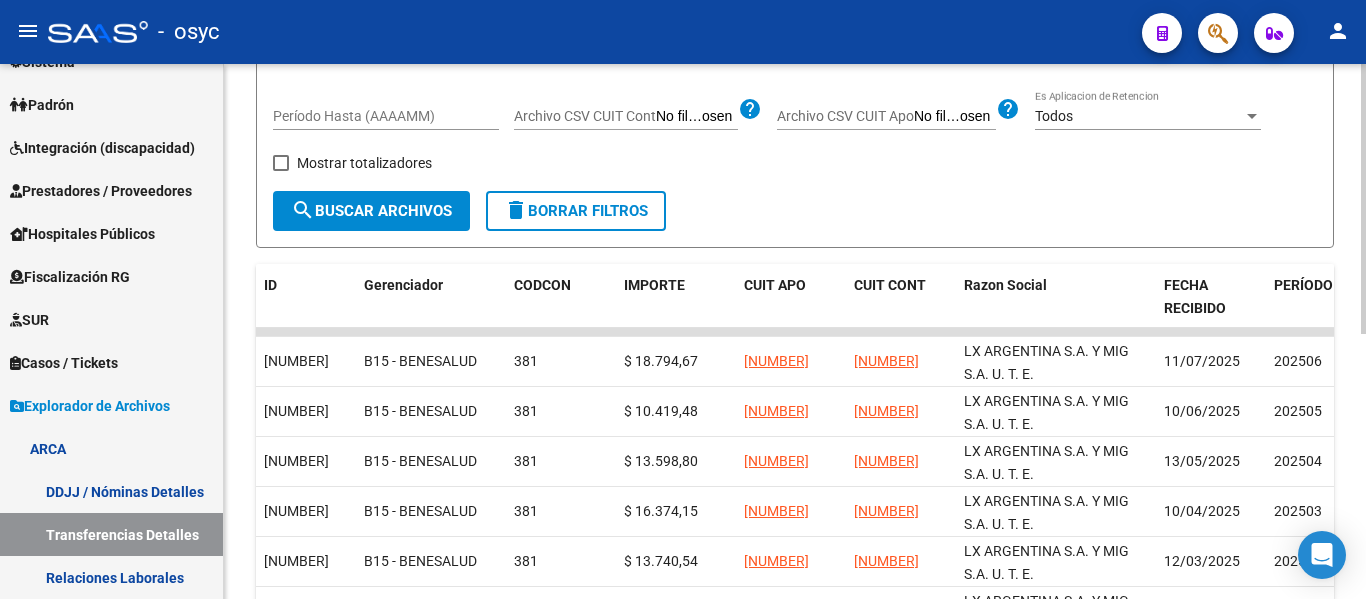 scroll, scrollTop: 400, scrollLeft: 0, axis: vertical 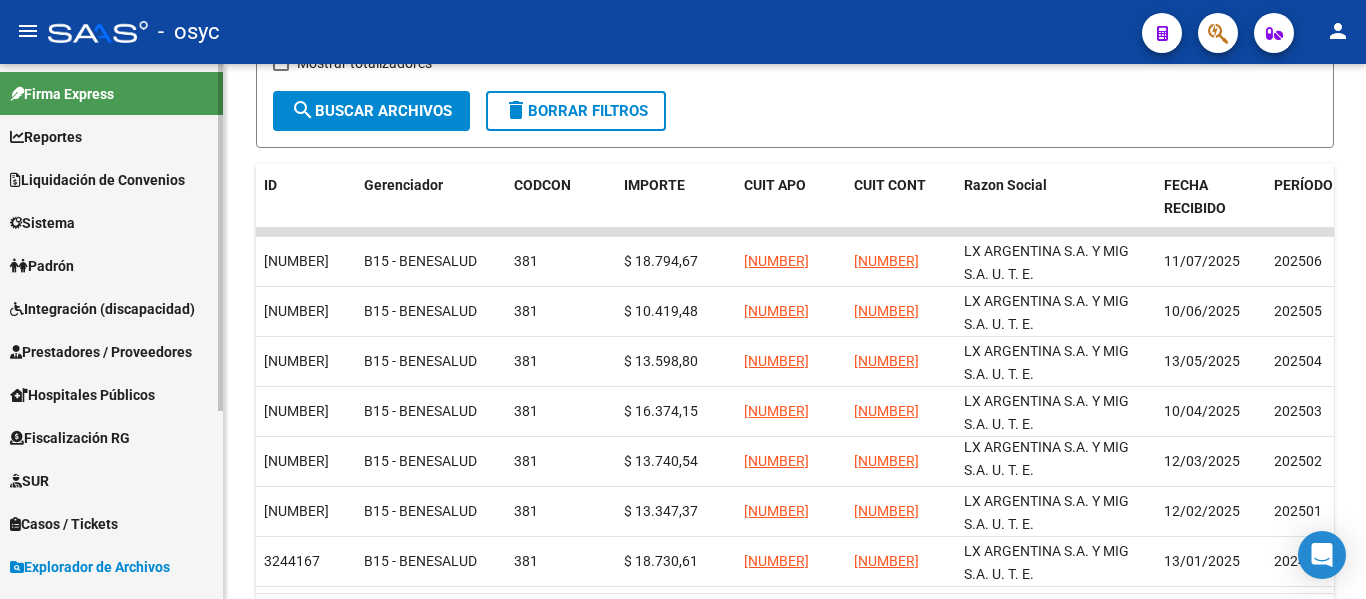 click on "Padrón" at bounding box center (111, 265) 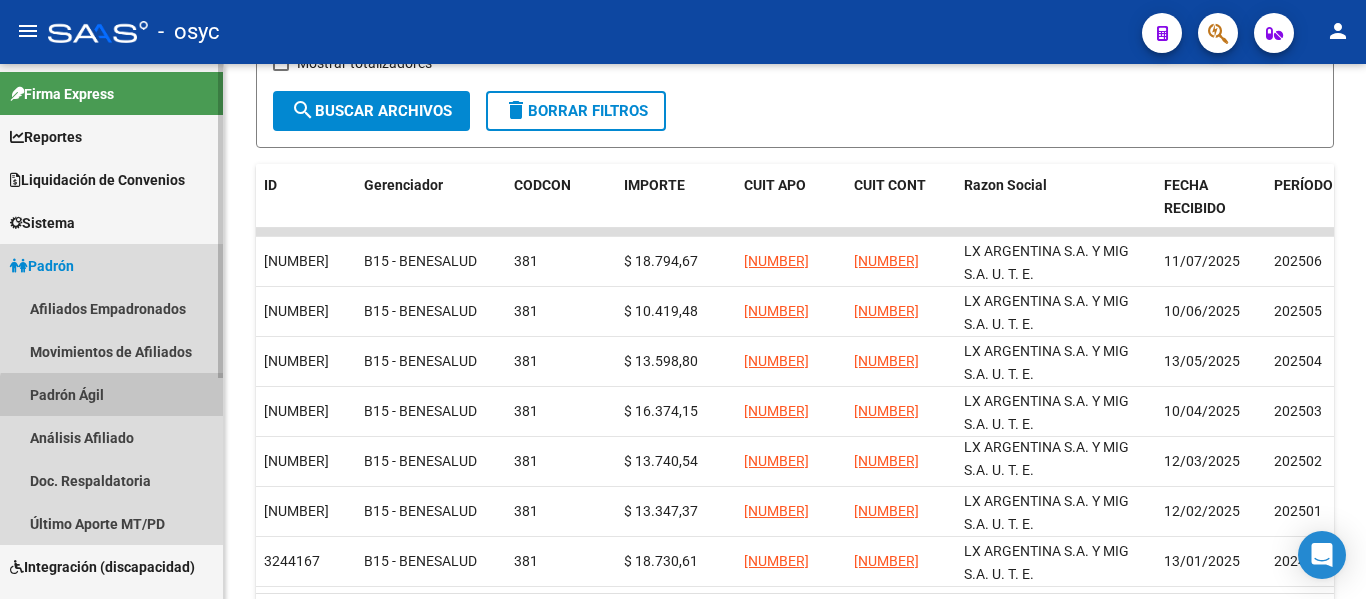 click on "Padrón Ágil" at bounding box center (111, 394) 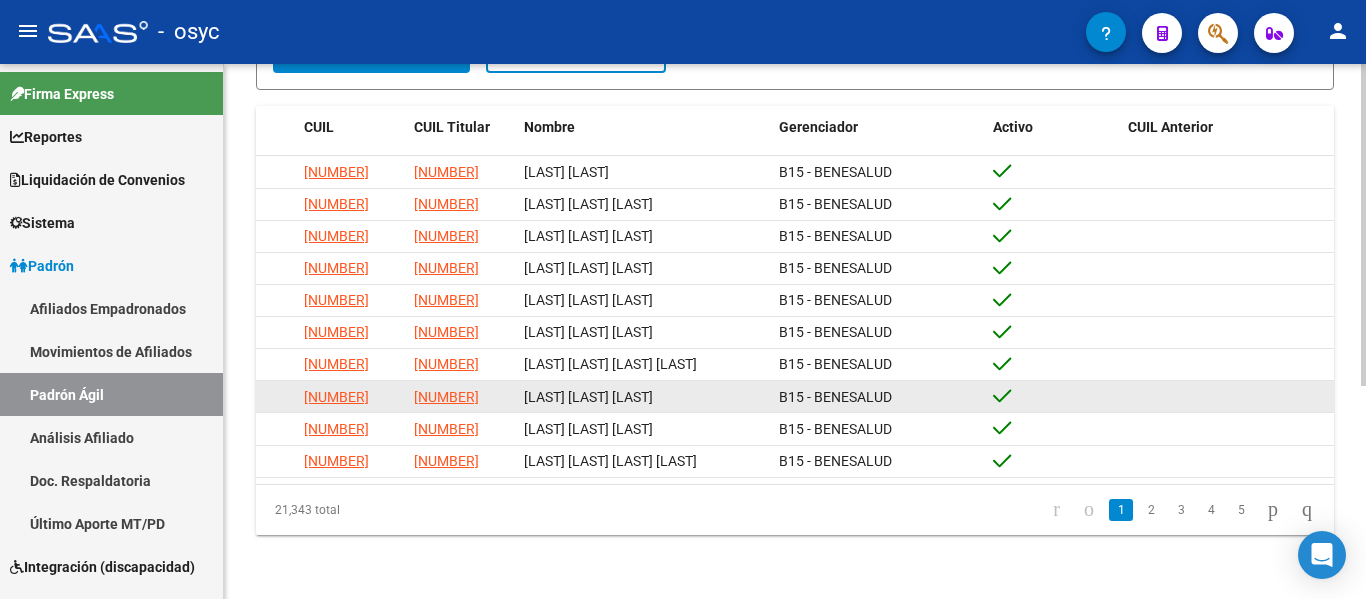 scroll, scrollTop: 55, scrollLeft: 0, axis: vertical 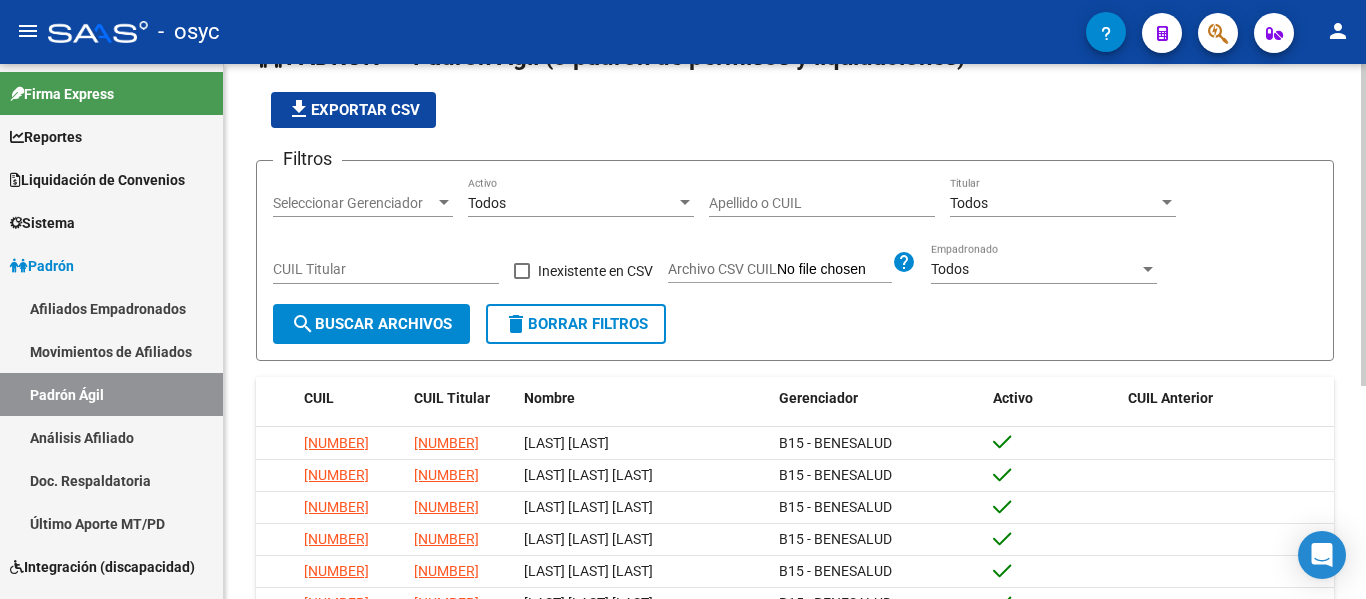 click on "Apellido o CUIL" at bounding box center (822, 203) 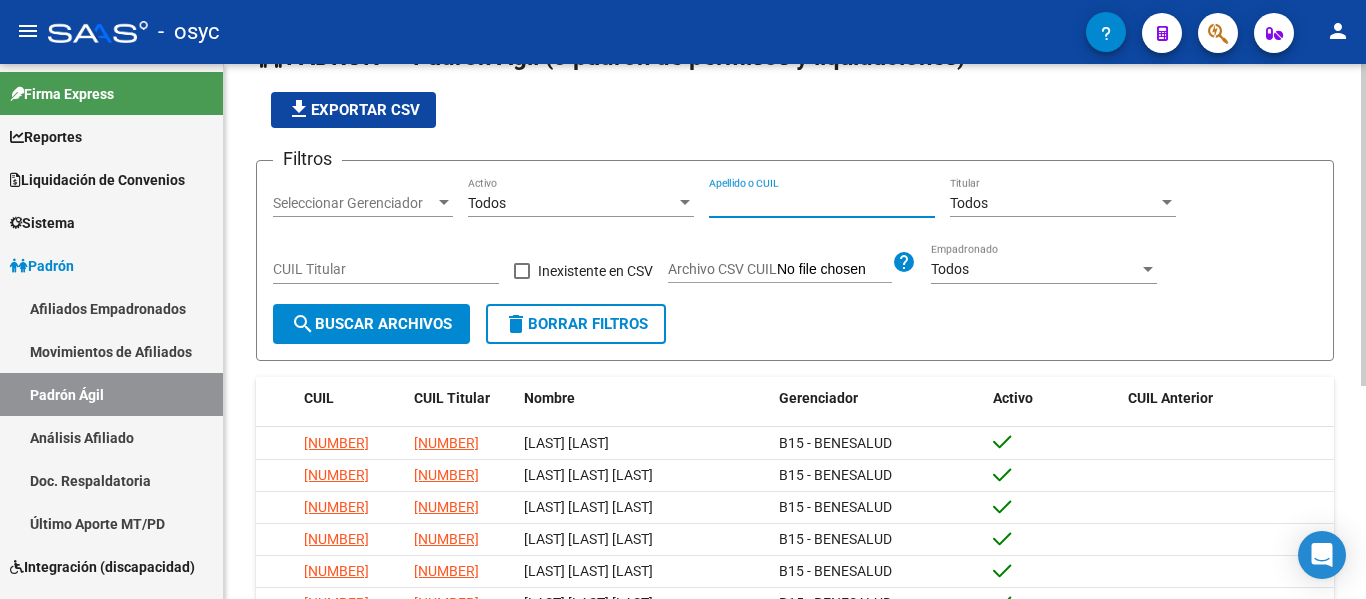 paste on "[NUMBER]" 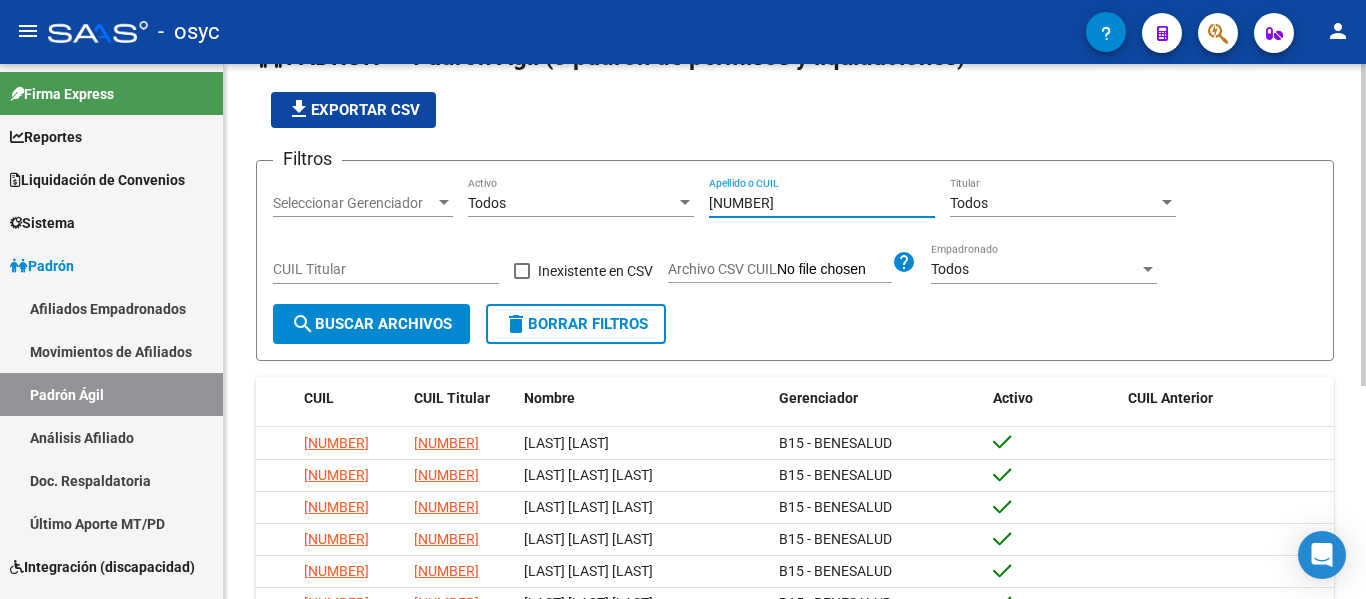 type on "[NUMBER]" 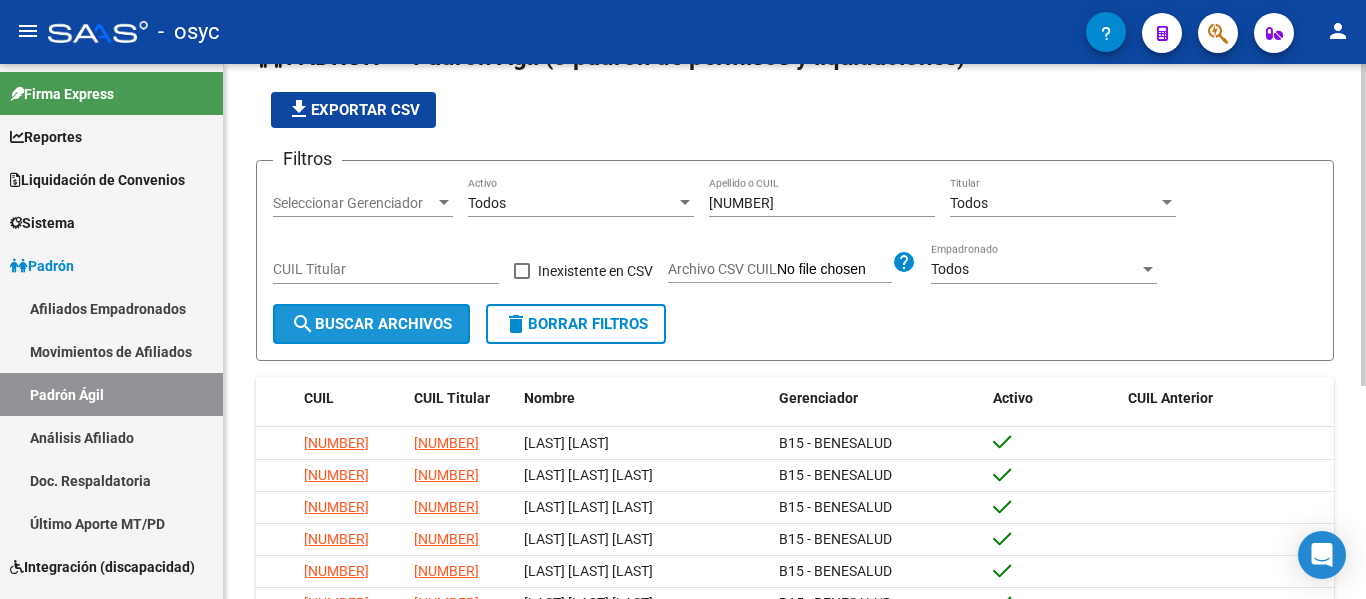 click on "search  Buscar Archivos" 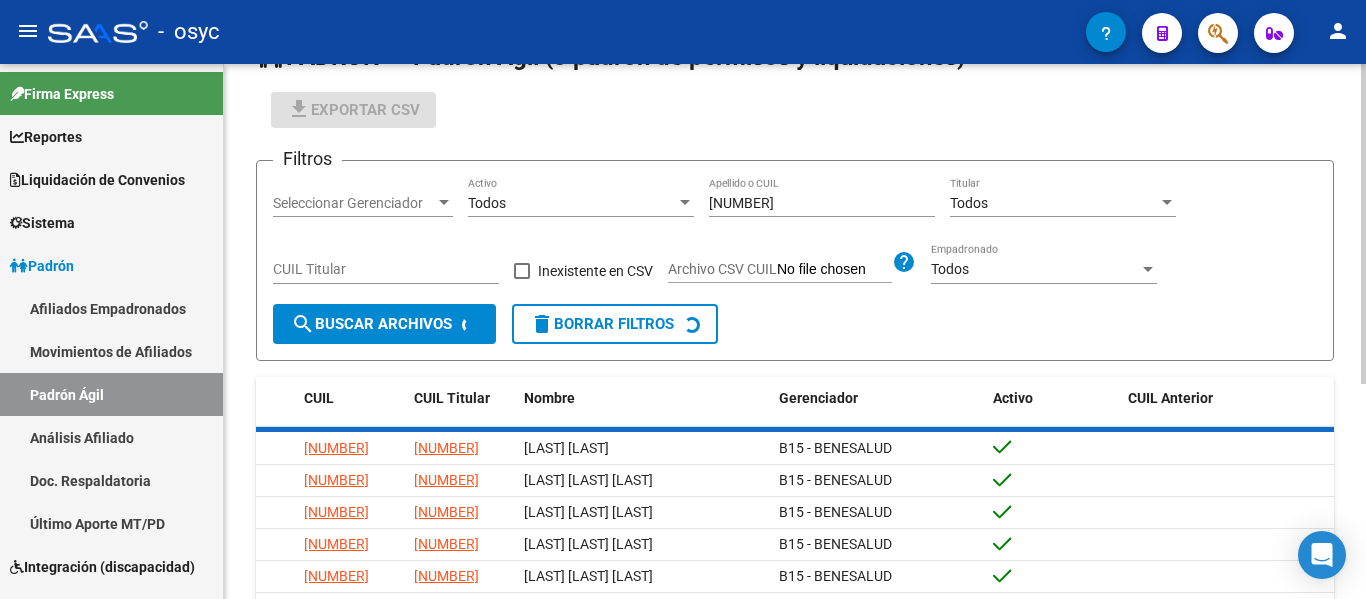 scroll, scrollTop: 49, scrollLeft: 0, axis: vertical 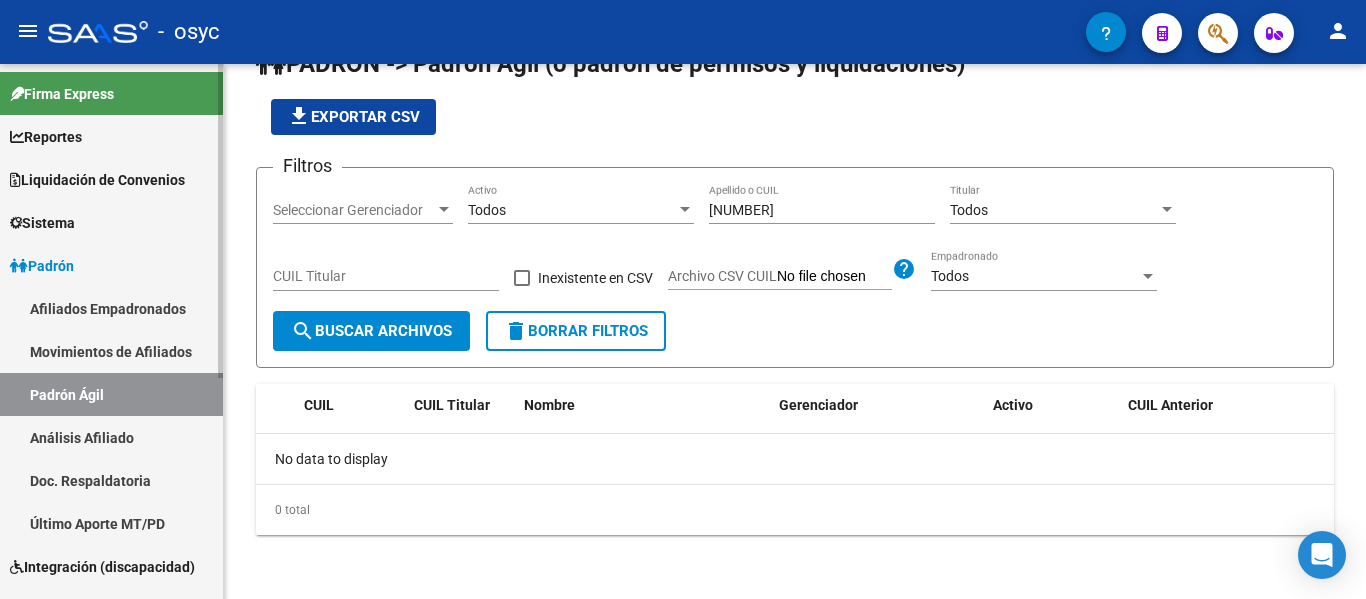 click on "Afiliados Empadronados" at bounding box center (111, 308) 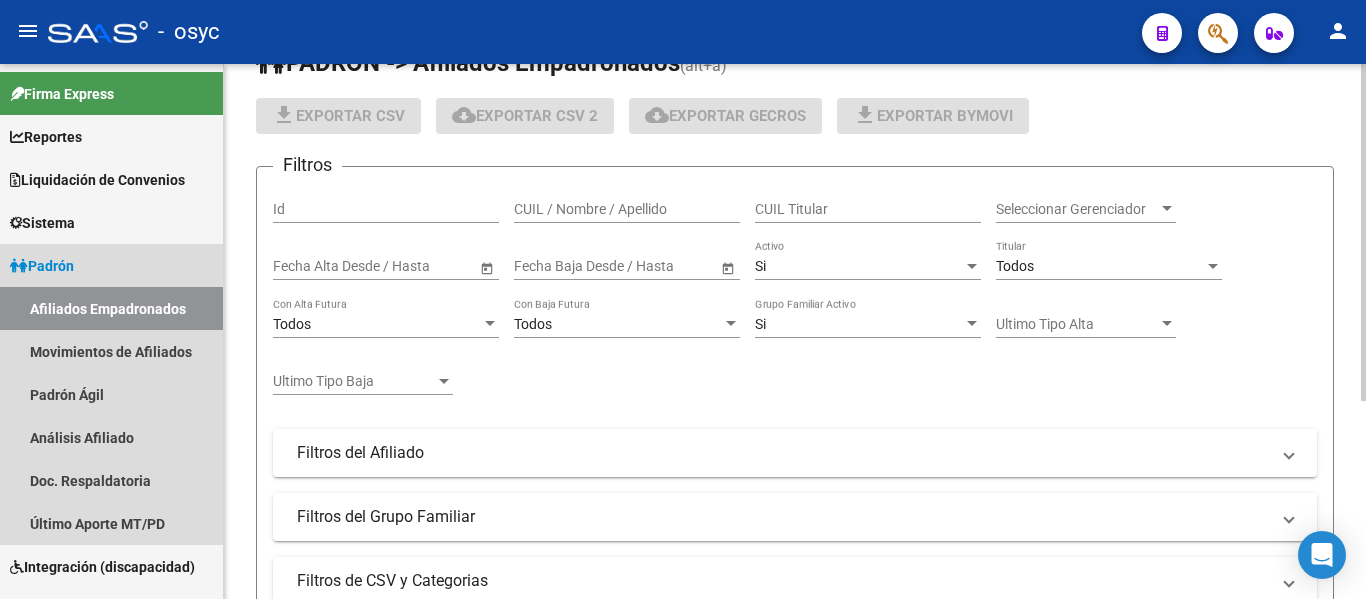 scroll, scrollTop: 0, scrollLeft: 0, axis: both 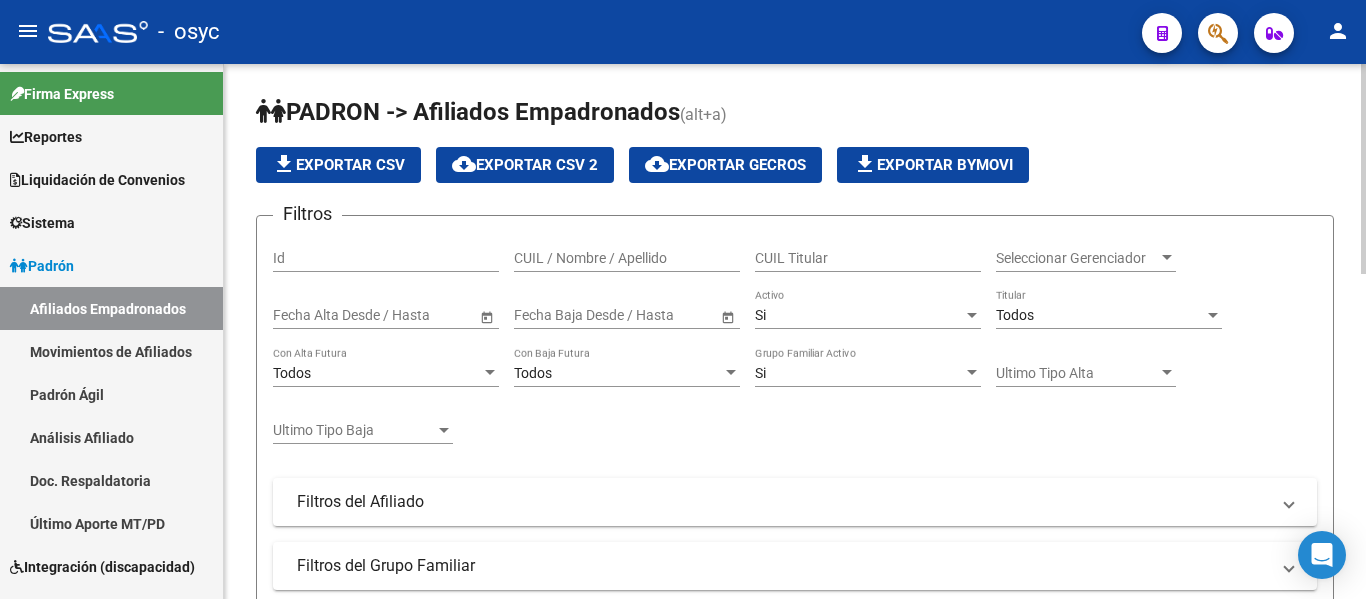 click on "CUIL / Nombre / Apellido" at bounding box center [627, 258] 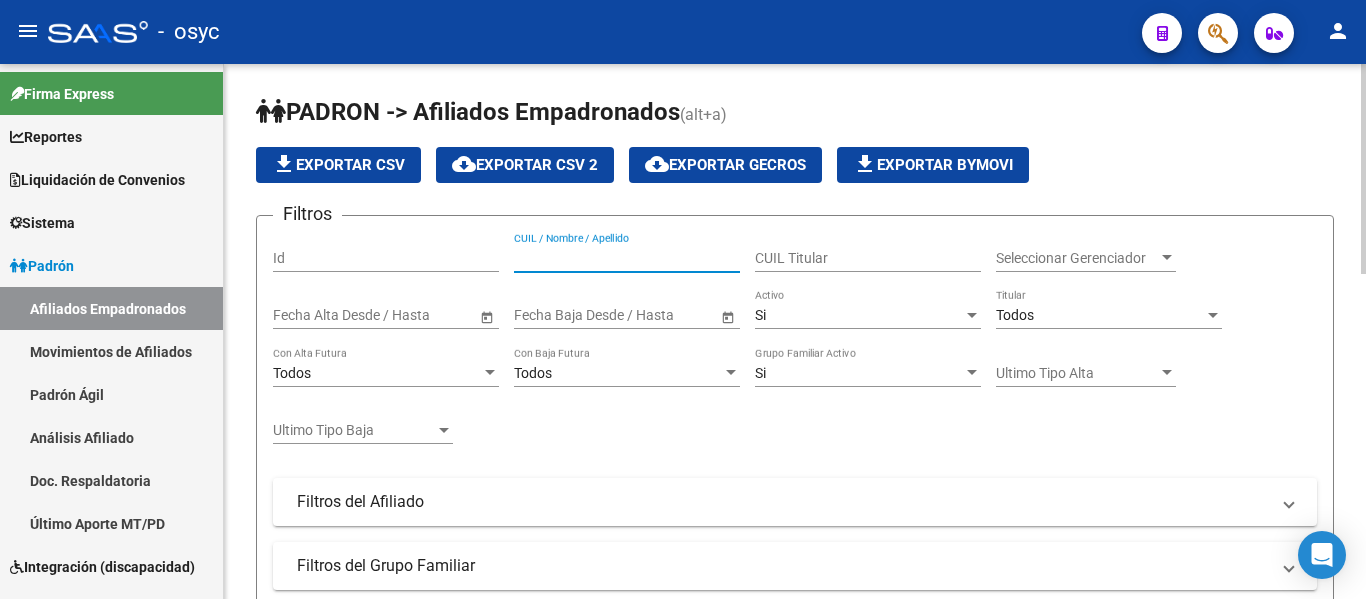 click on "CUIL Titular" at bounding box center [868, 258] 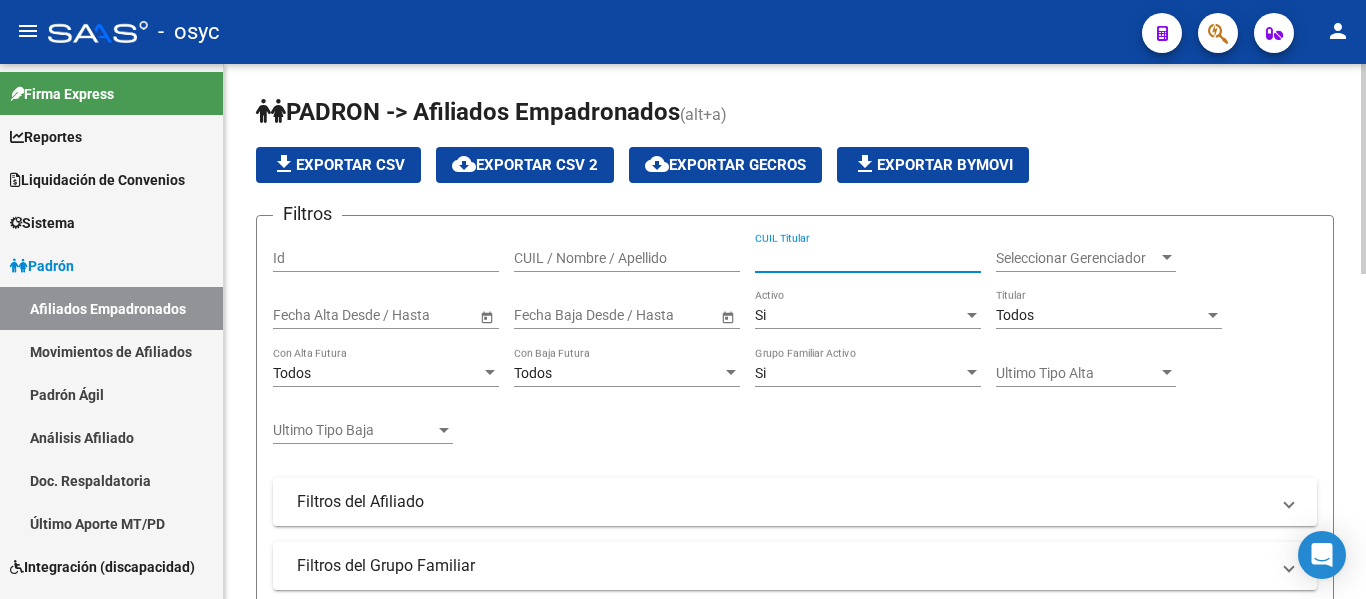 paste on "[NUMBER]" 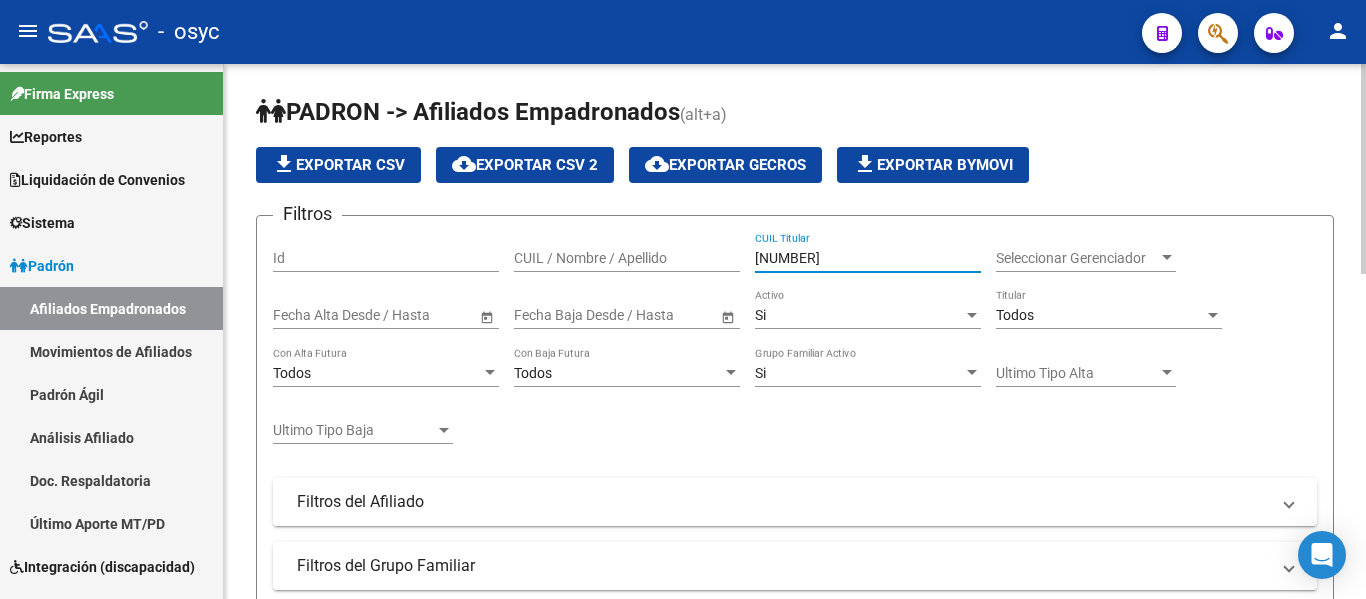scroll, scrollTop: 100, scrollLeft: 0, axis: vertical 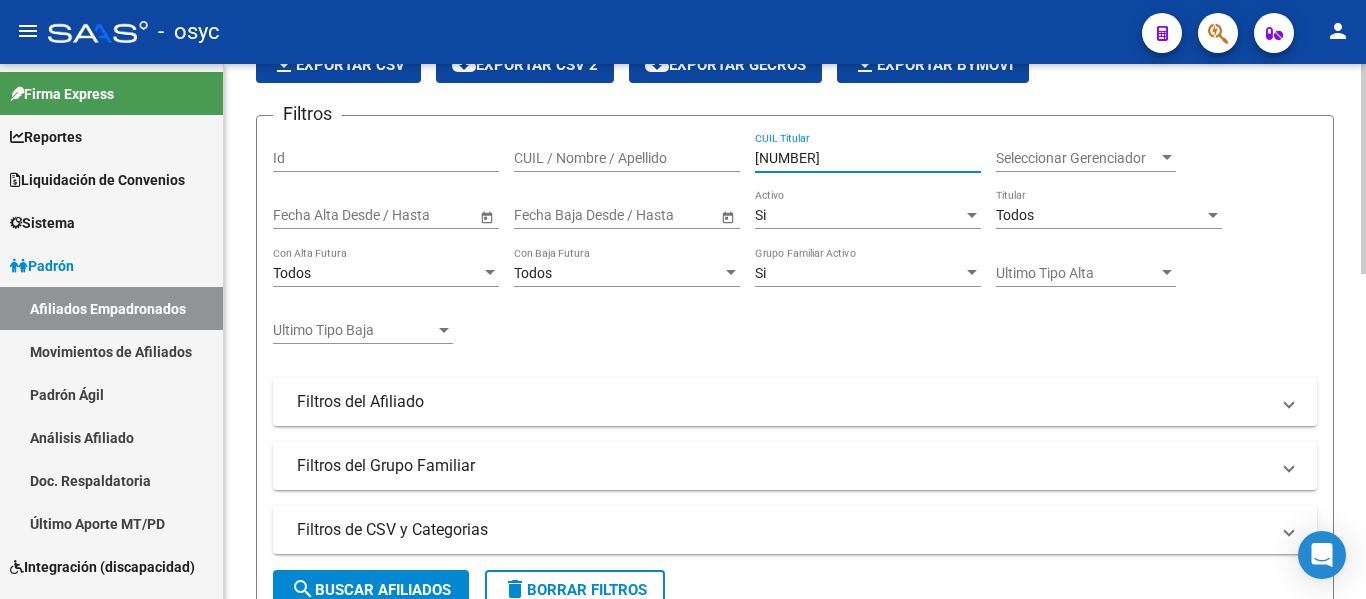 type on "[NUMBER]" 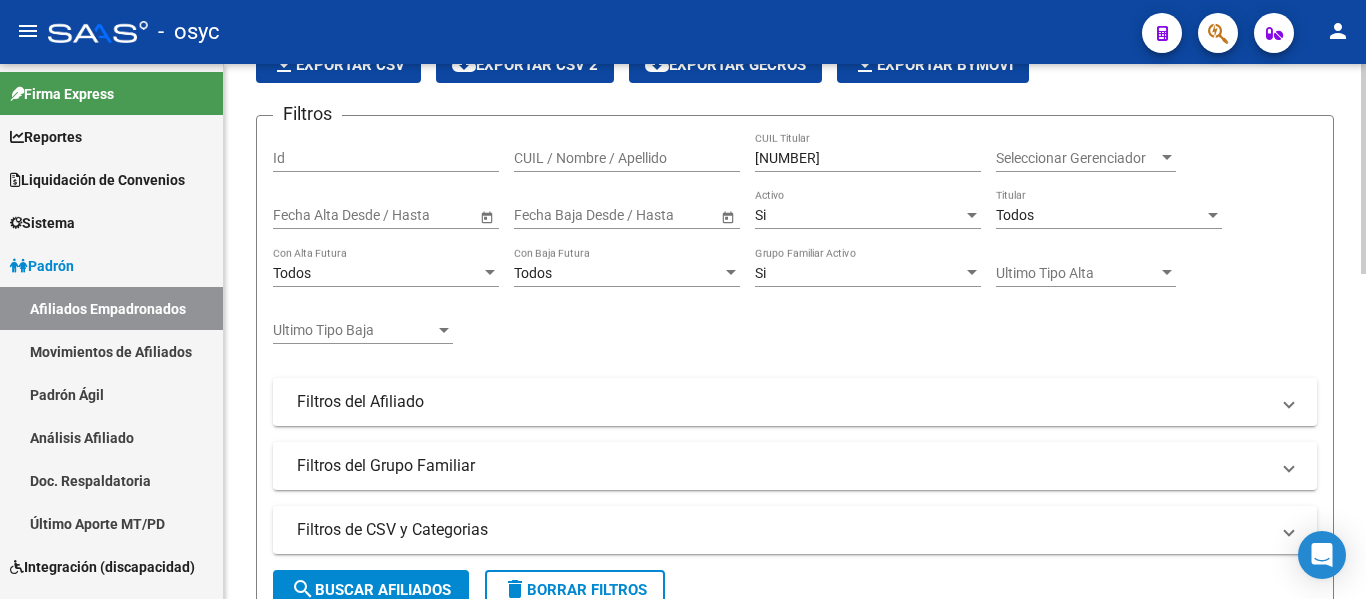 click on "search  Buscar Afiliados" 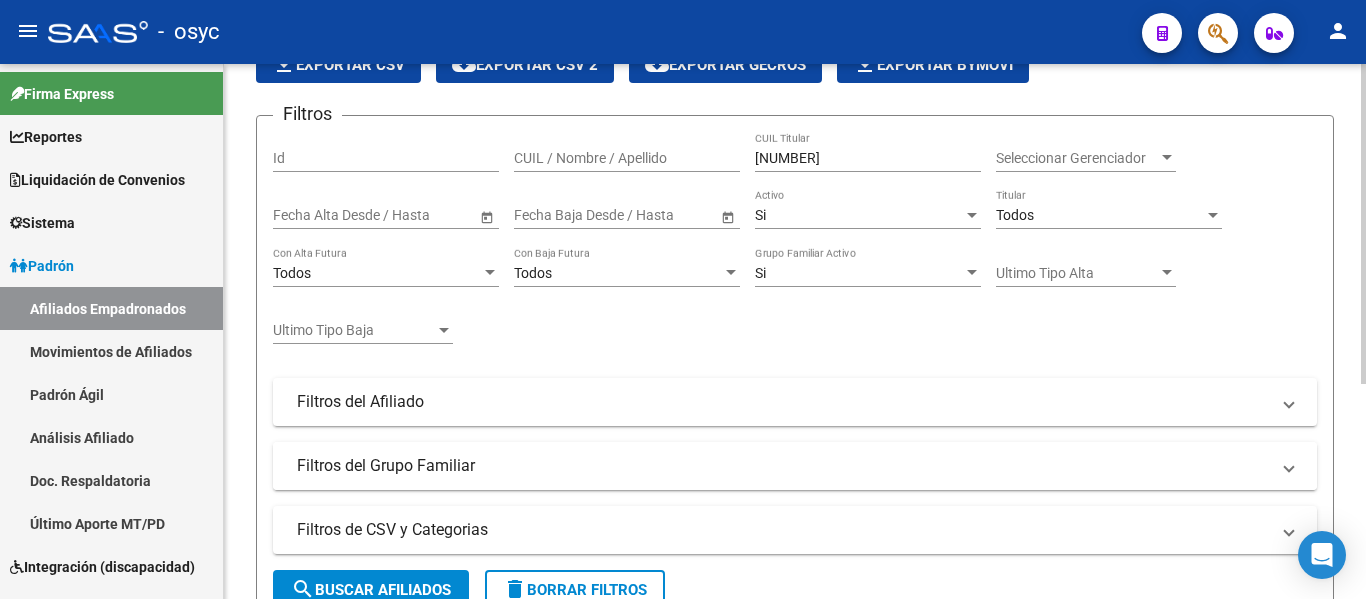 scroll, scrollTop: 300, scrollLeft: 0, axis: vertical 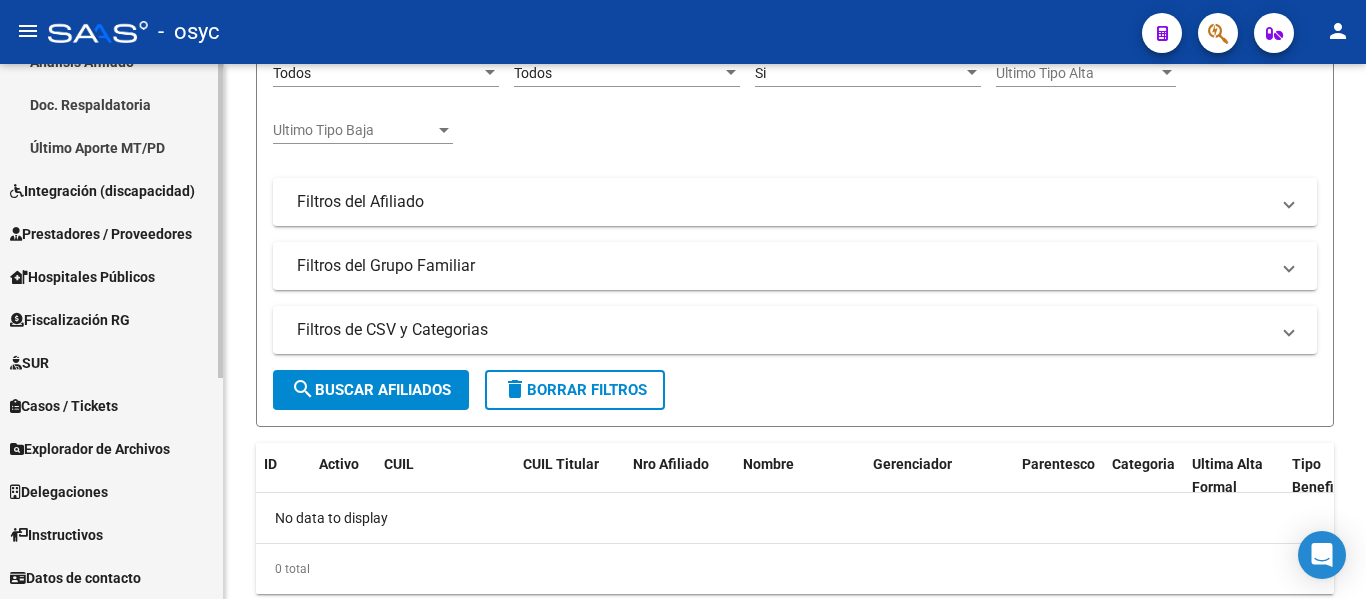 click on "Explorador de Archivos" at bounding box center [90, 449] 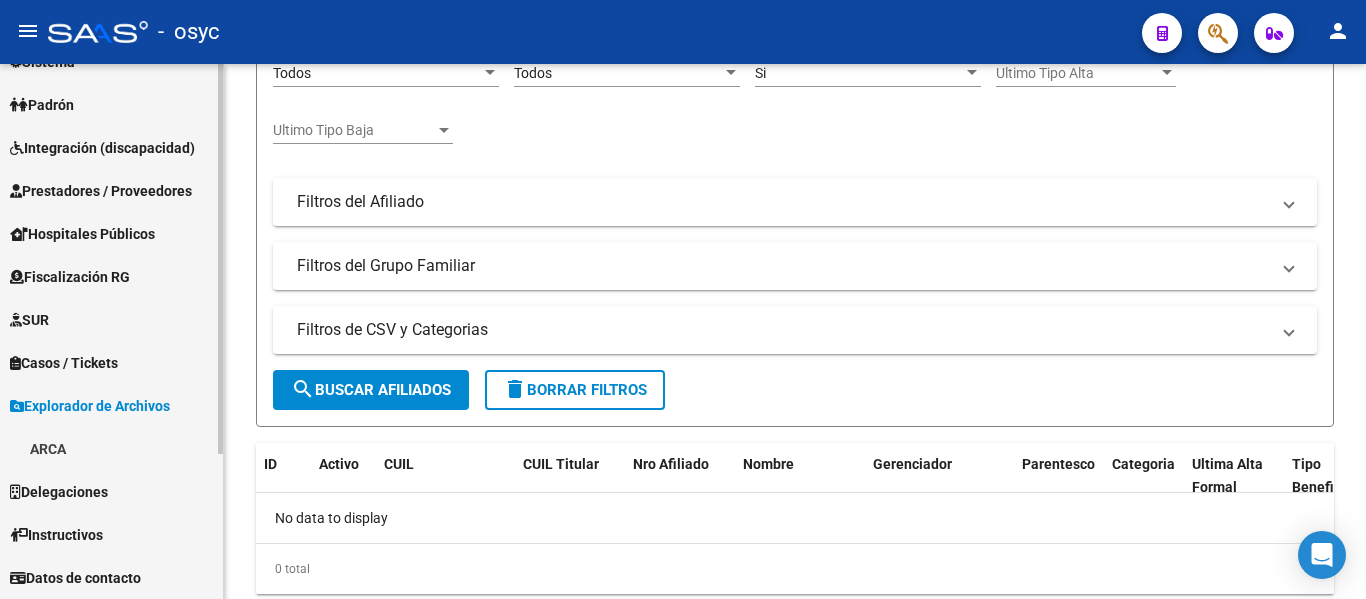 scroll, scrollTop: 161, scrollLeft: 0, axis: vertical 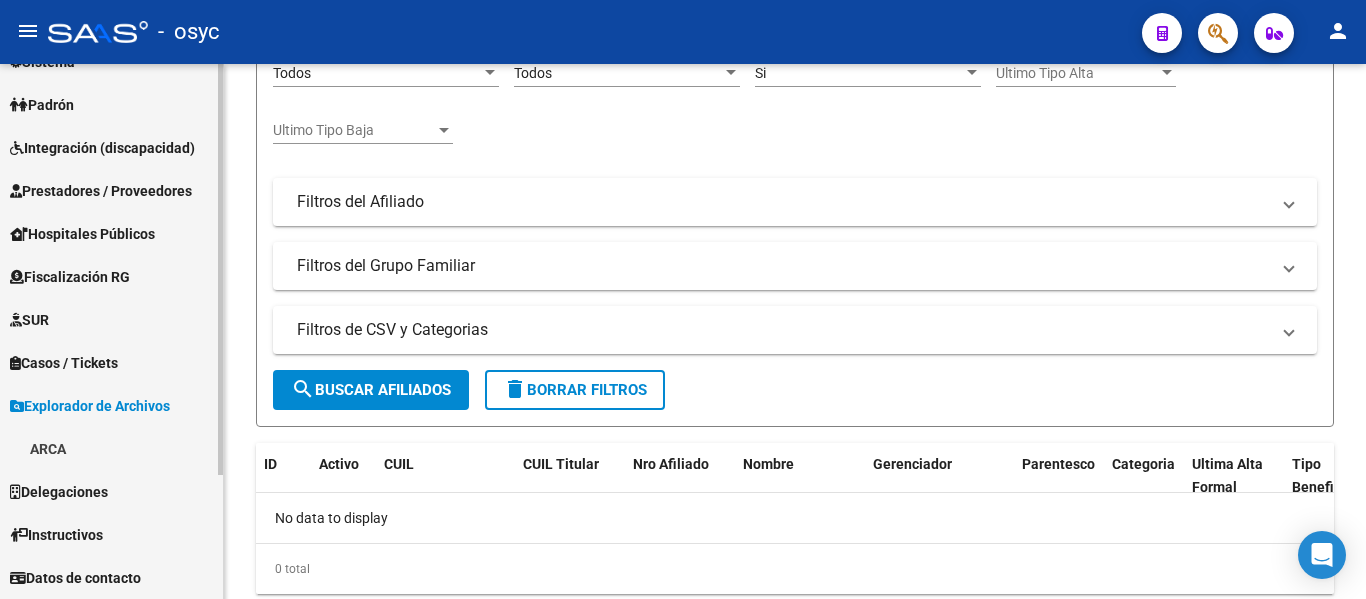 click on "ARCA" at bounding box center (111, 448) 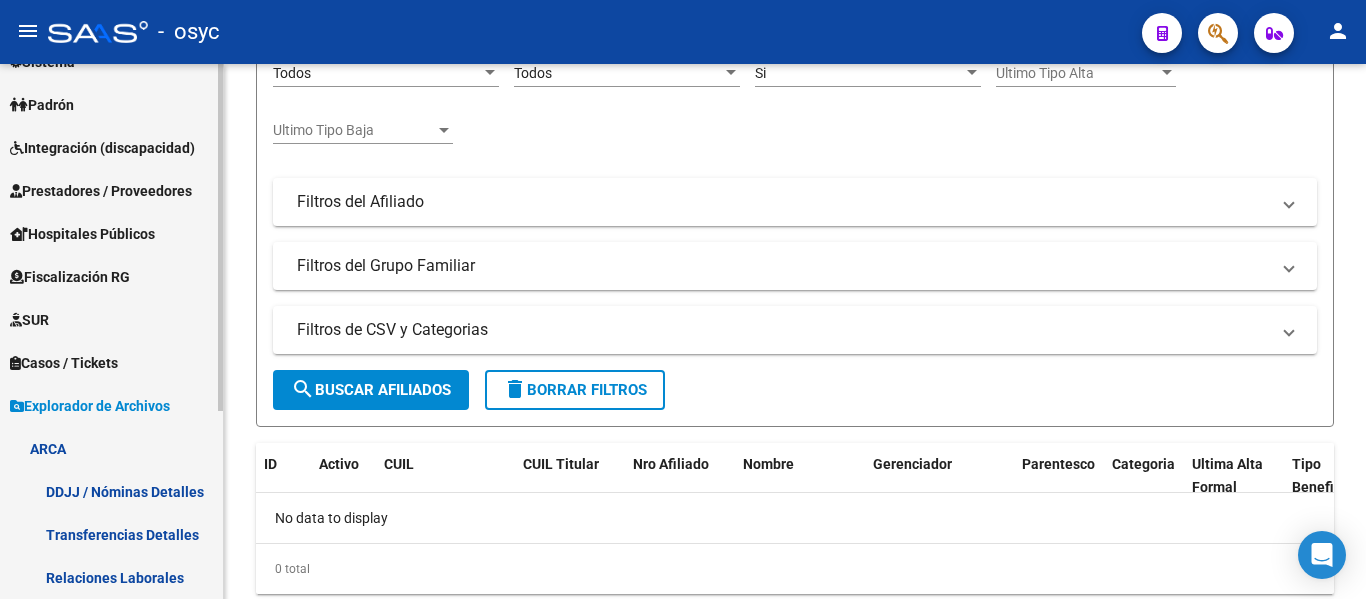 click on "Transferencias Detalles" at bounding box center [111, 534] 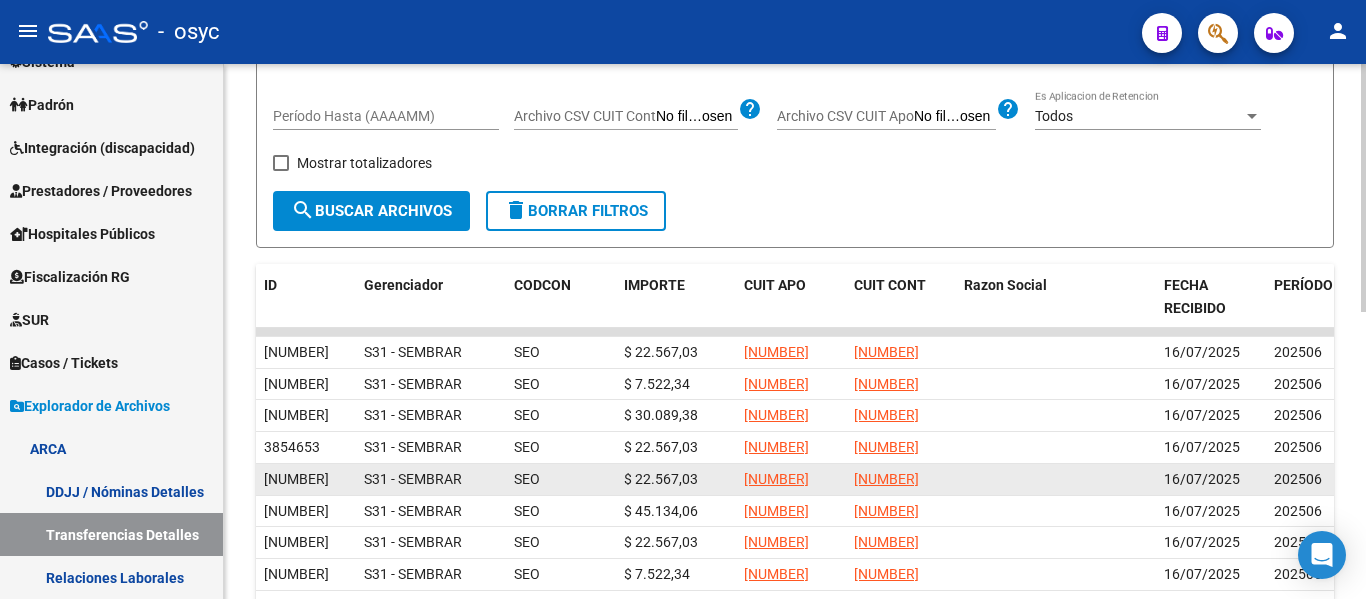 scroll, scrollTop: 100, scrollLeft: 0, axis: vertical 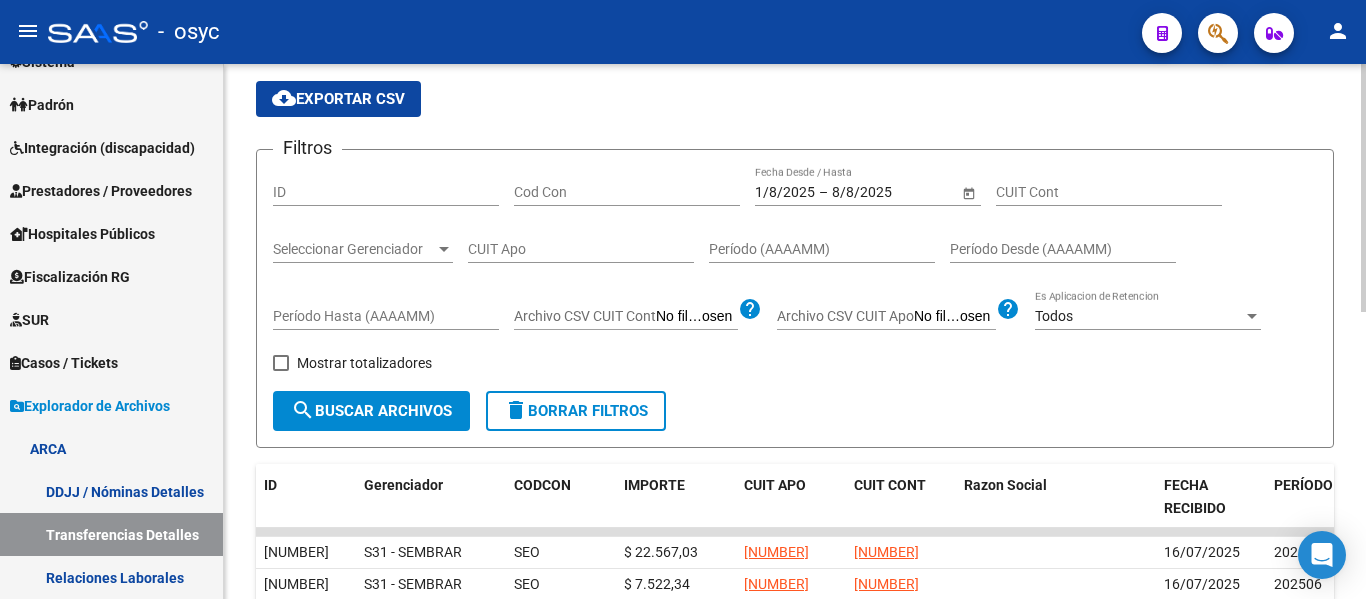 click 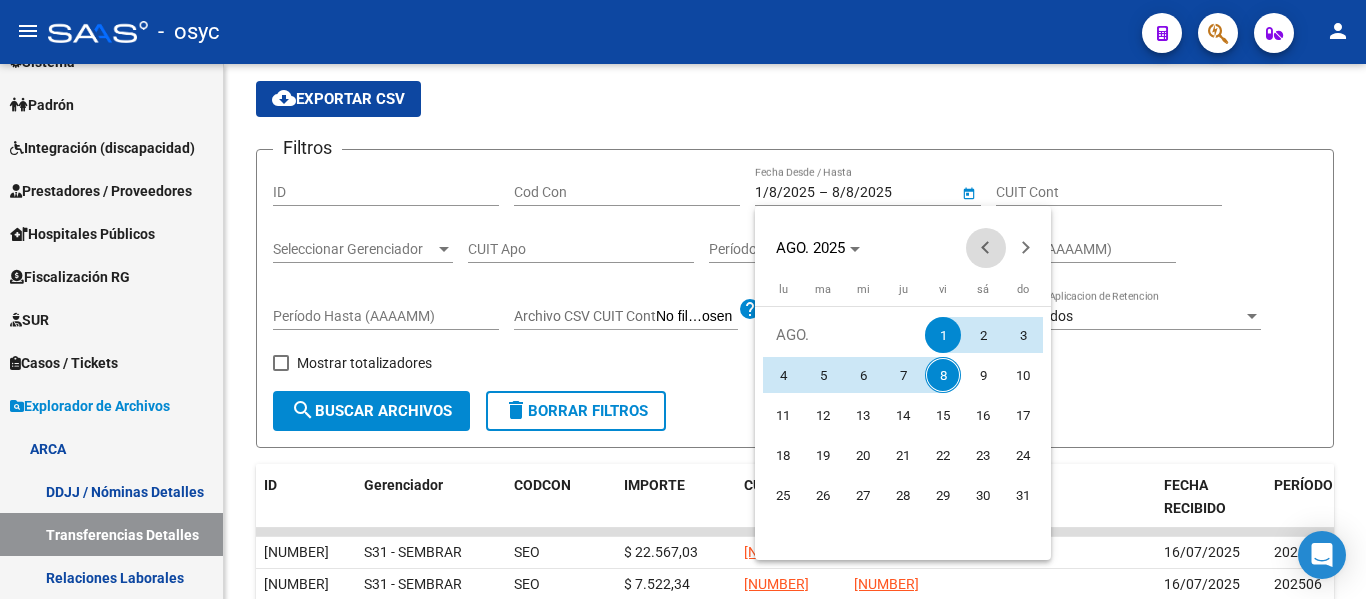 click at bounding box center (986, 248) 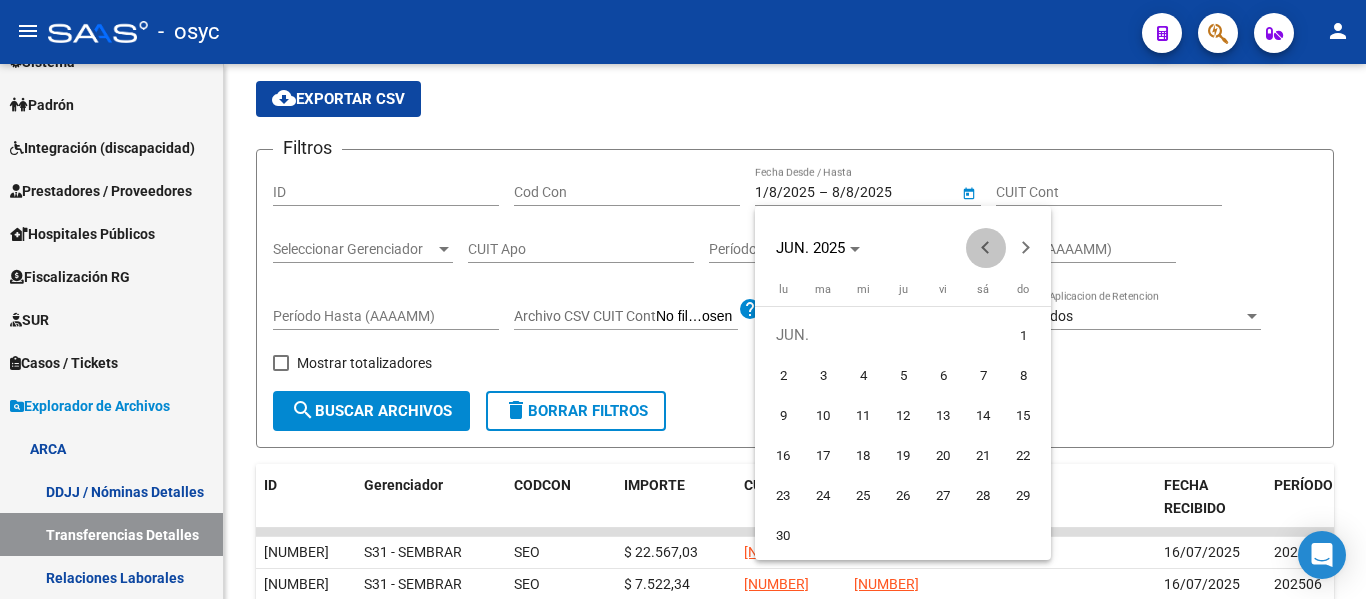 click at bounding box center [986, 248] 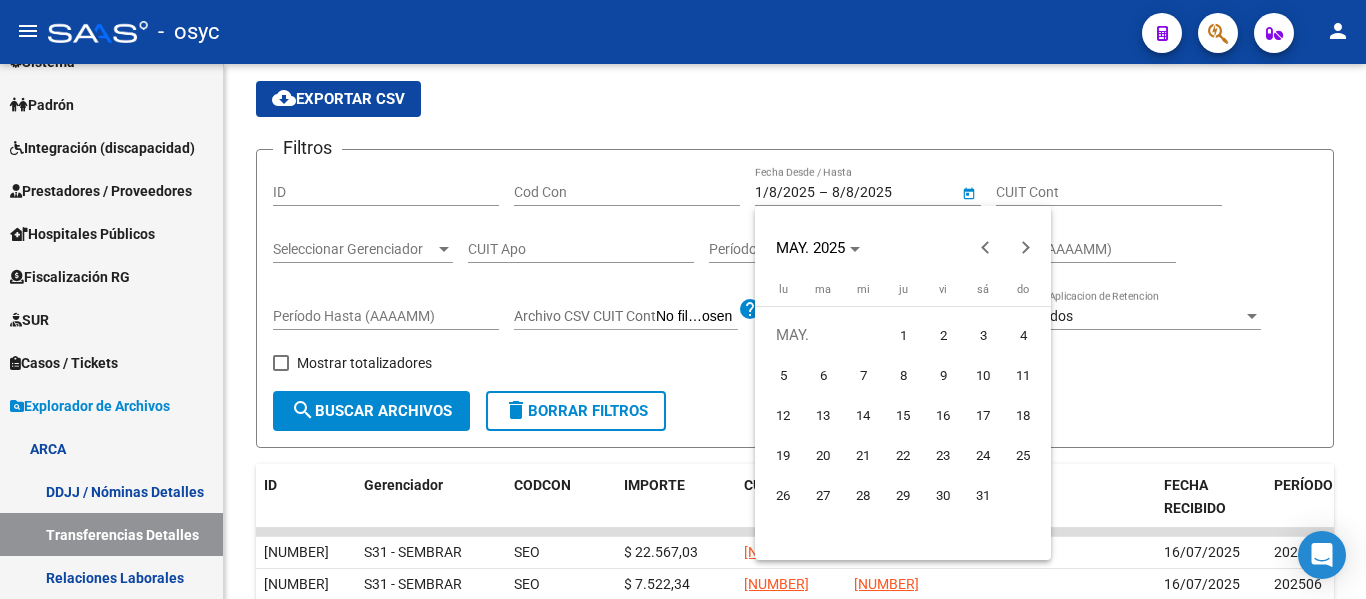 click on "1" at bounding box center [903, 335] 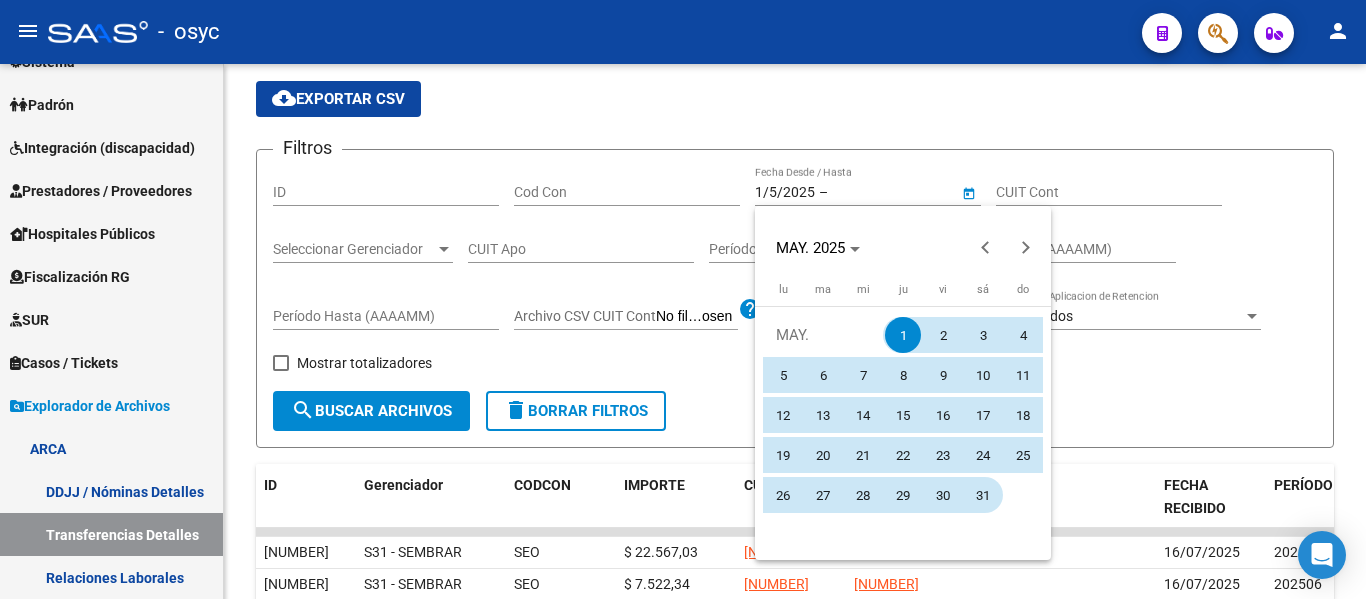 click on "31" at bounding box center [983, 495] 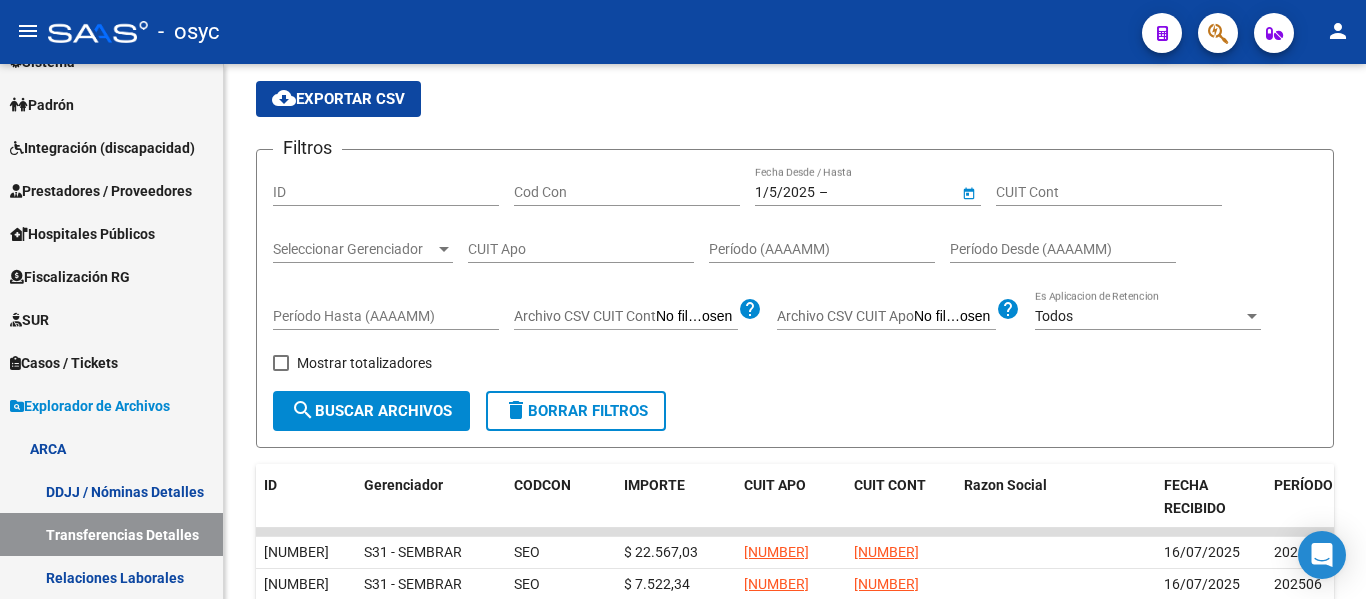 type on "31/5/2025" 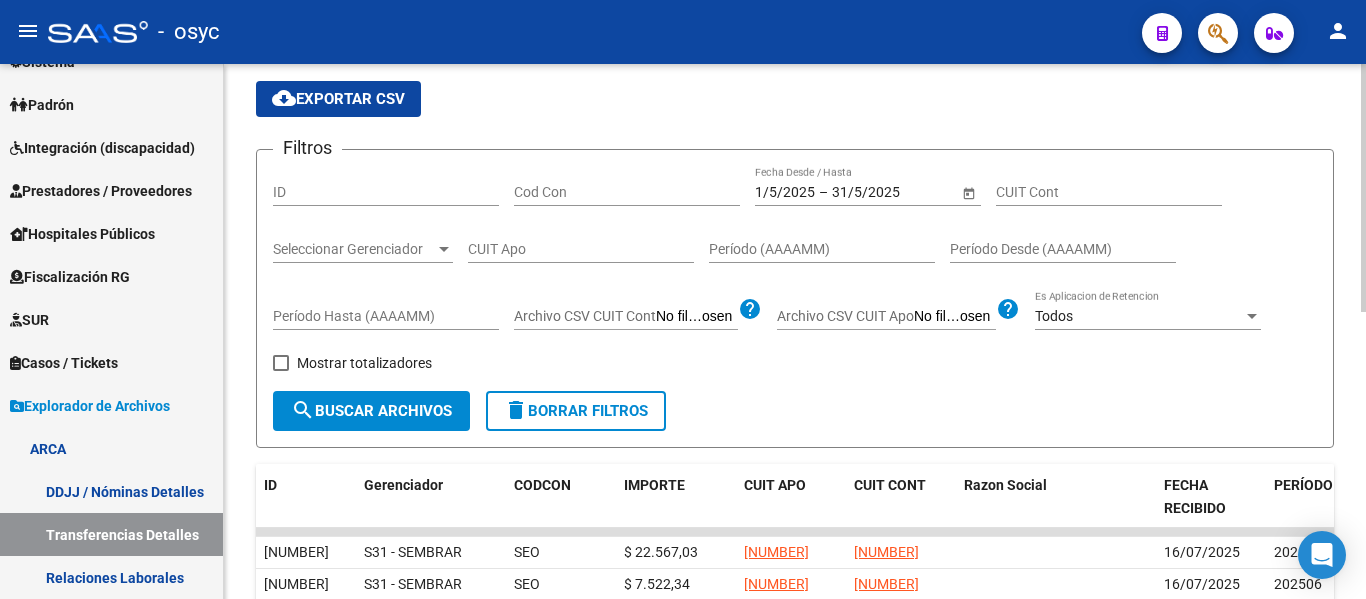 click on "CUIT Apo" at bounding box center (581, 249) 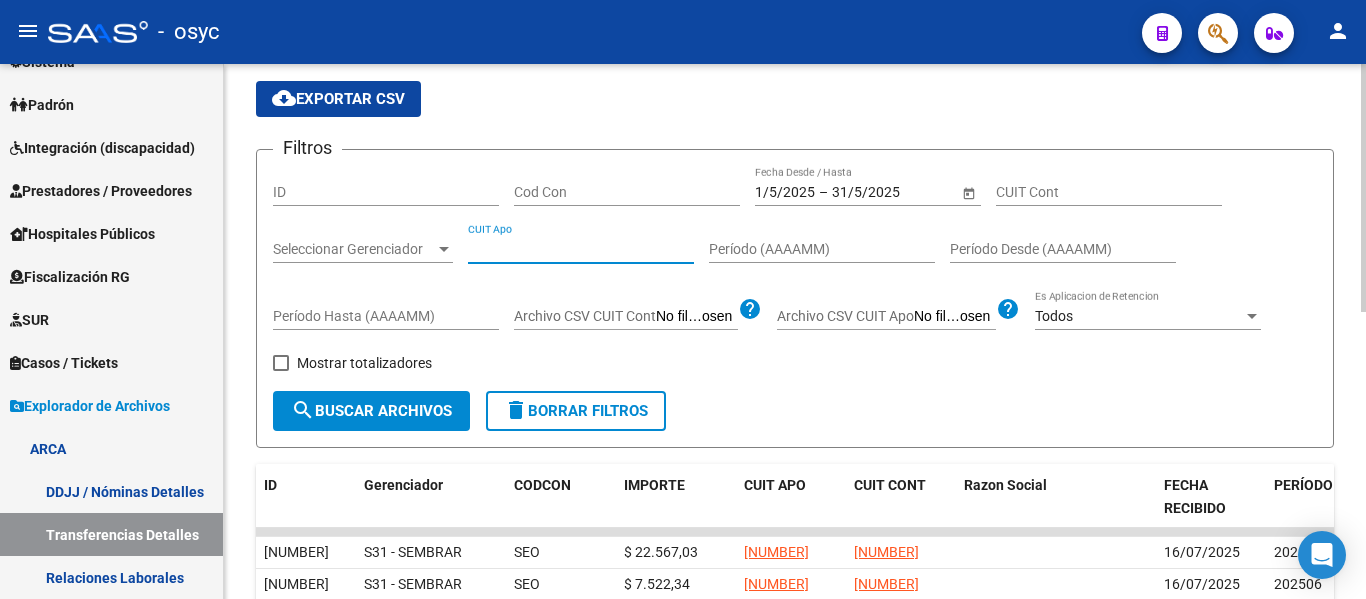 paste on "[NUMBER]" 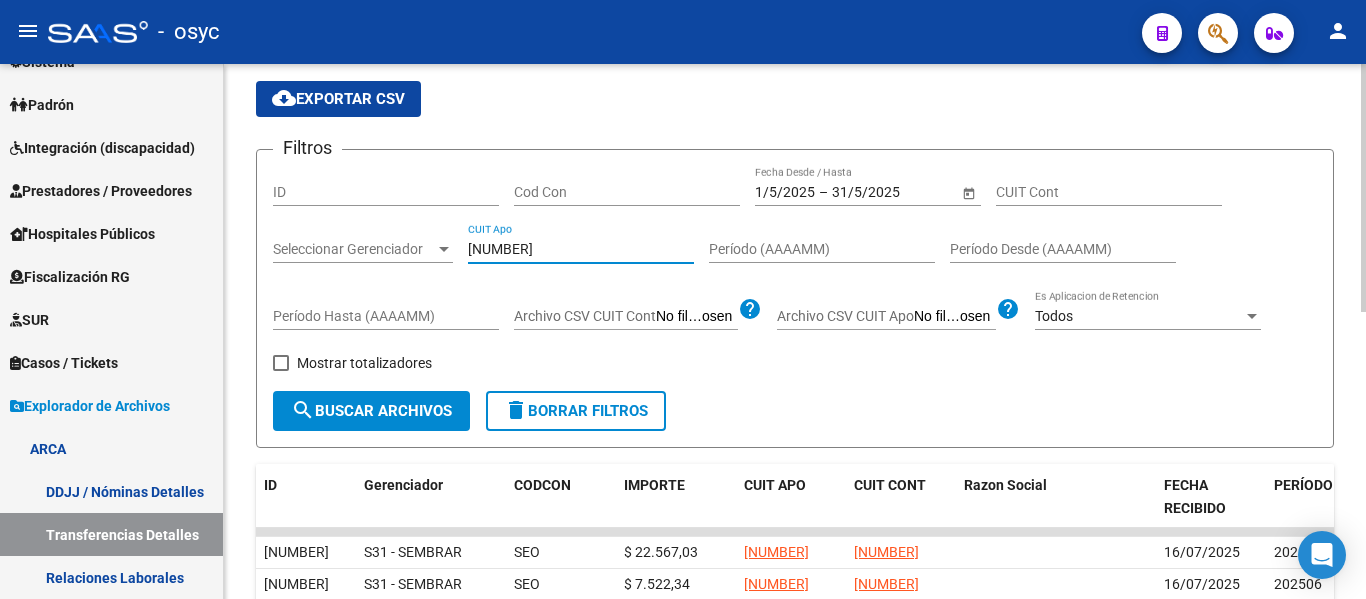 type on "[NUMBER]" 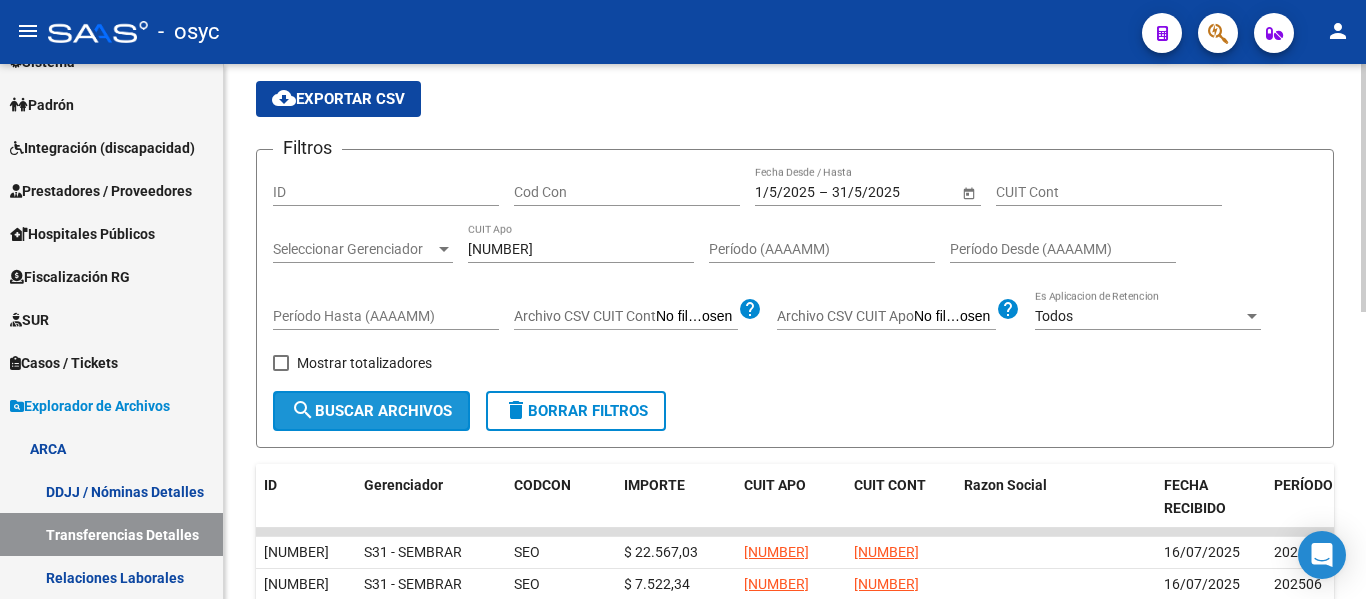 click on "search  Buscar Archivos" 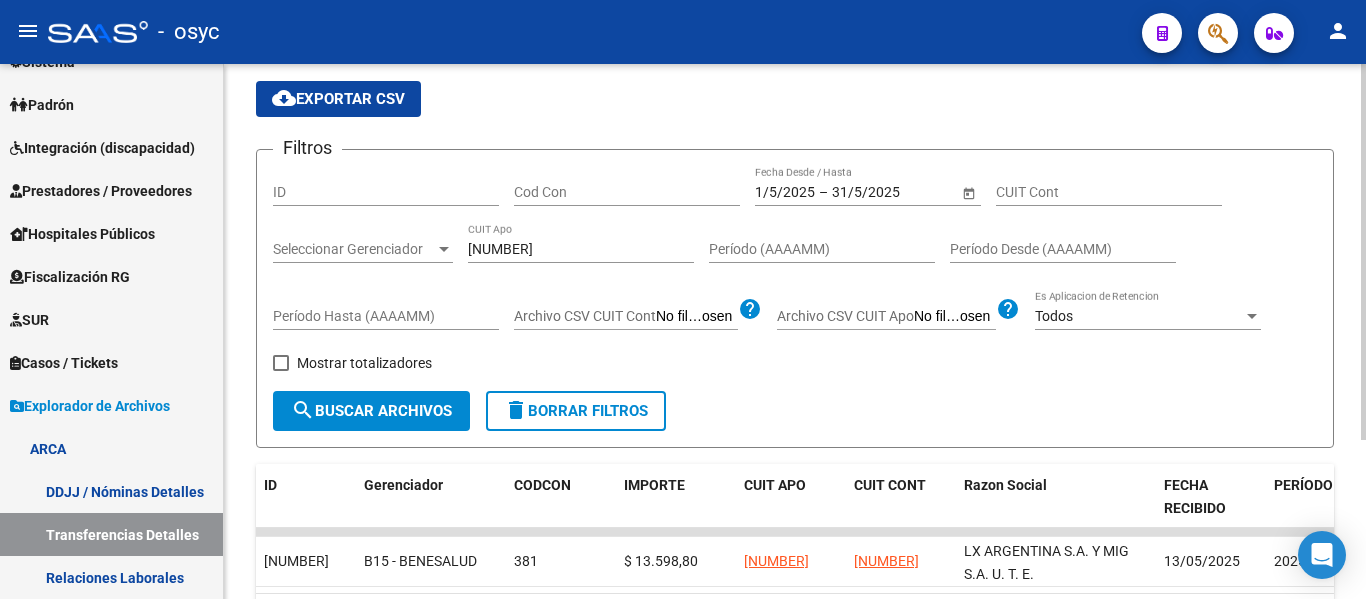 scroll, scrollTop: 200, scrollLeft: 0, axis: vertical 